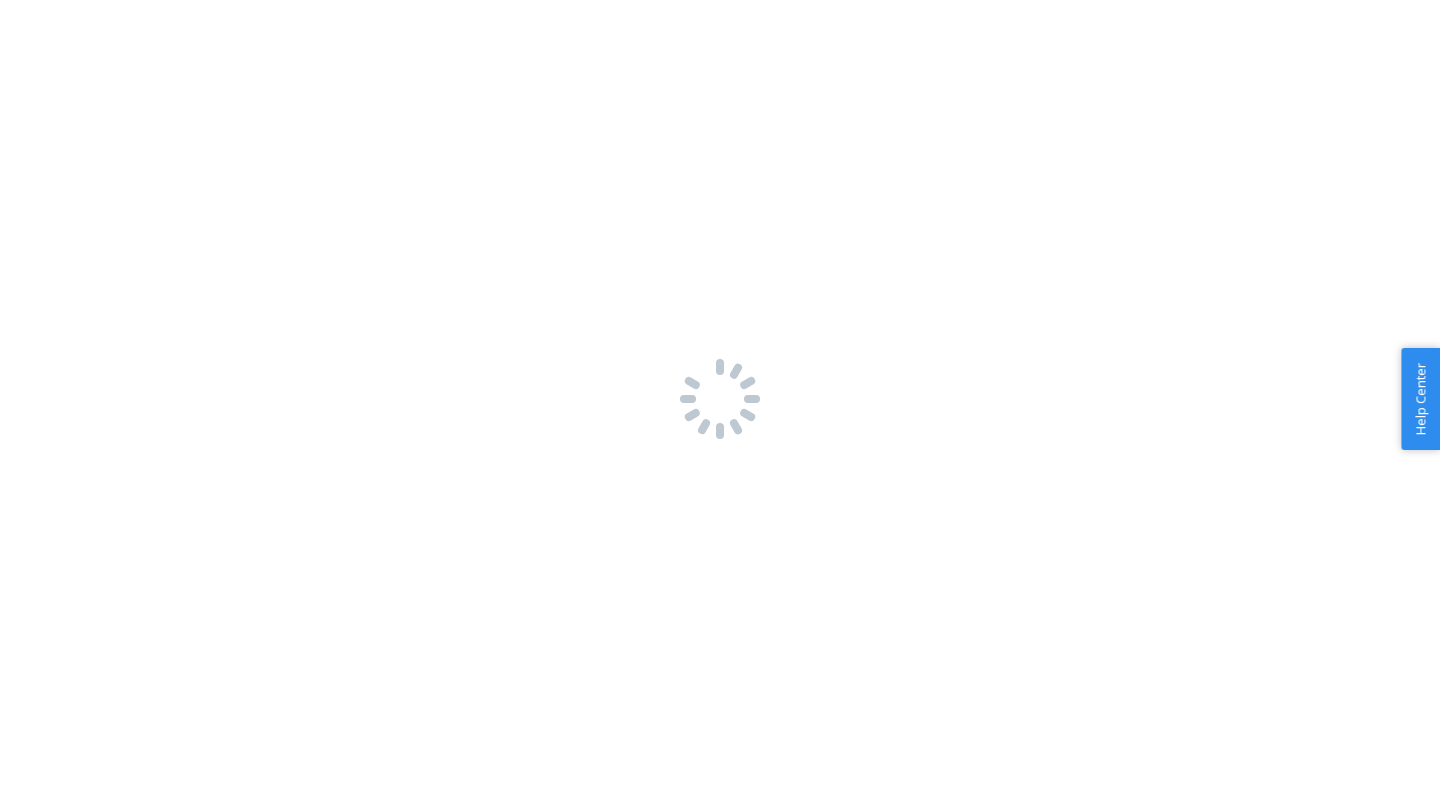 scroll, scrollTop: 0, scrollLeft: 0, axis: both 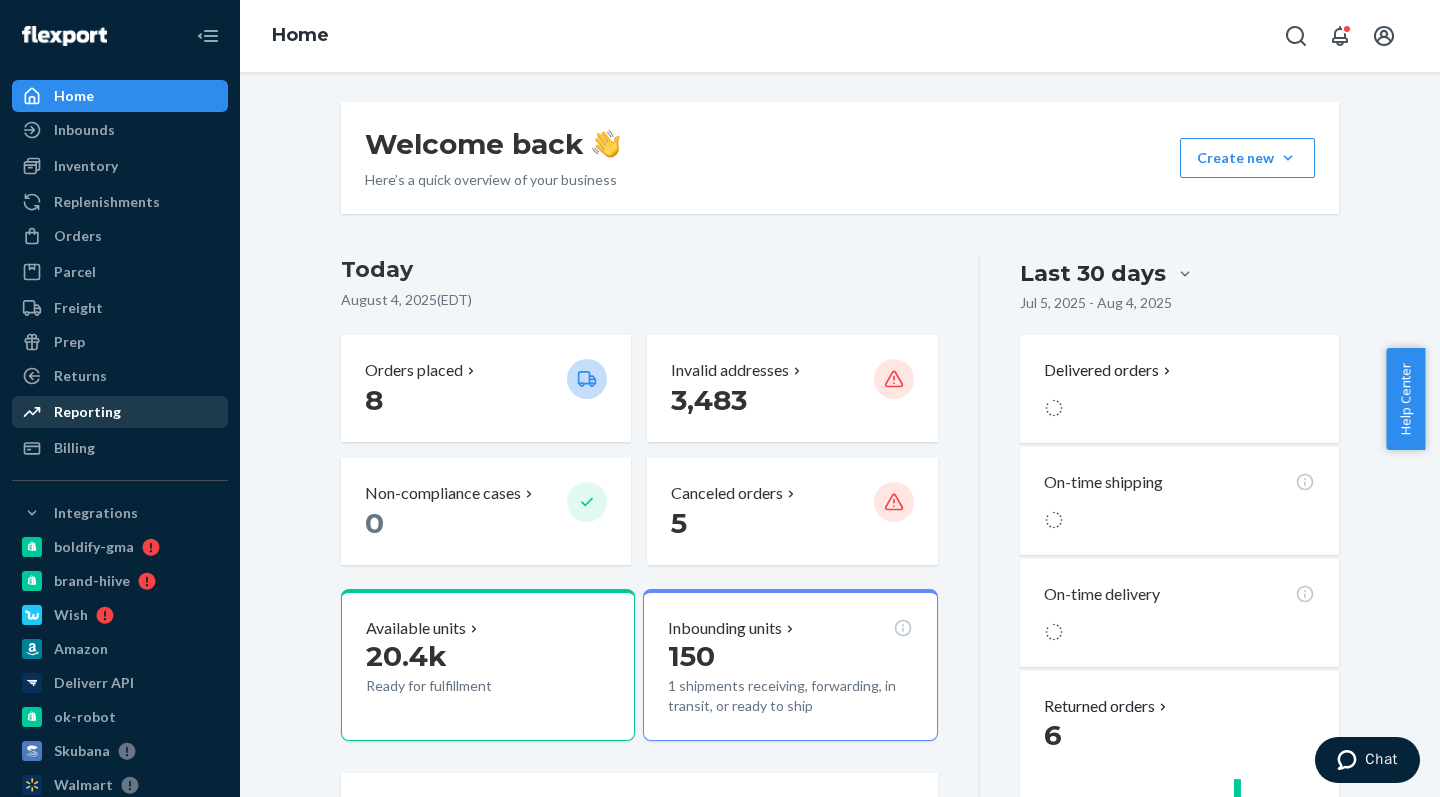 click on "Reporting" at bounding box center (120, 412) 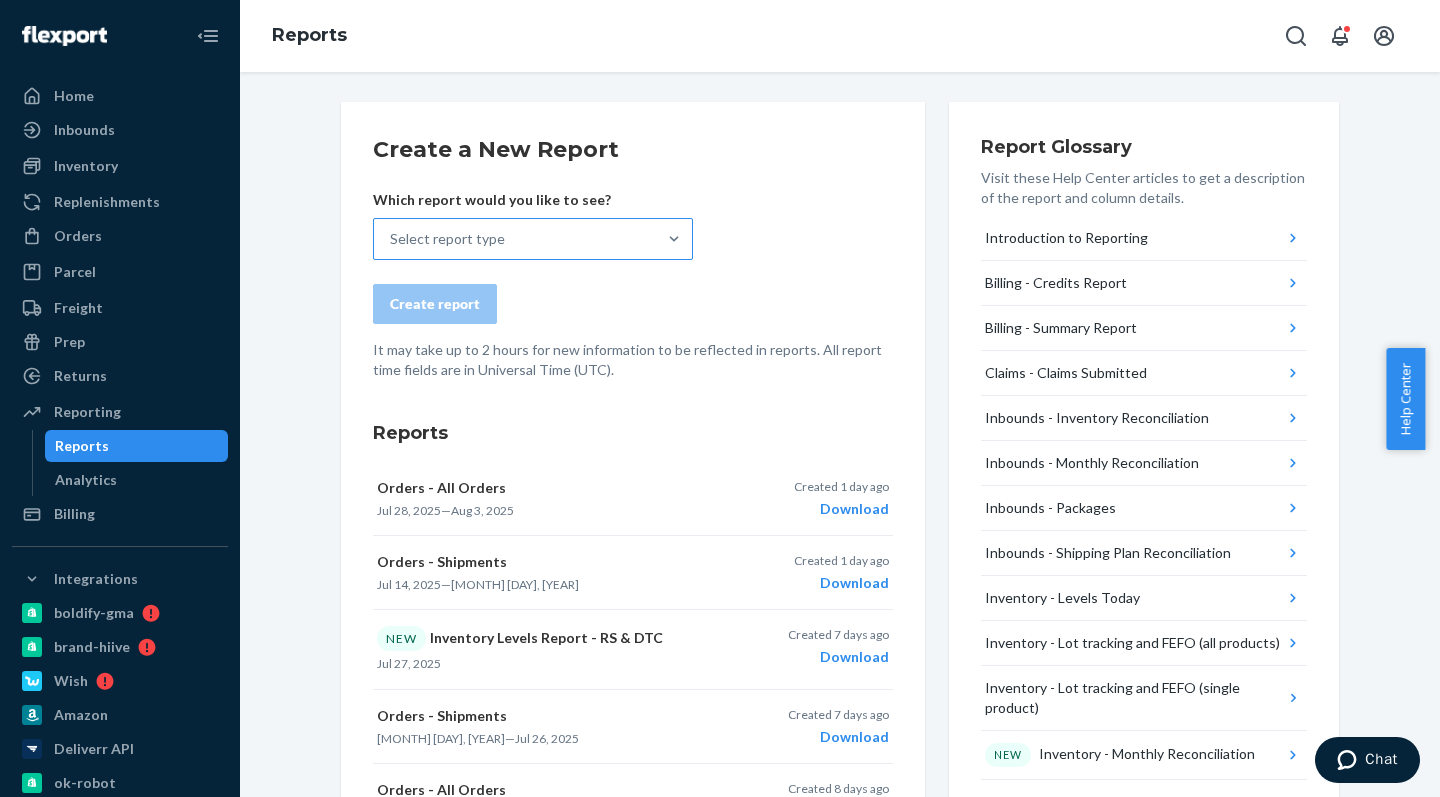 click on "Select report type" at bounding box center (515, 239) 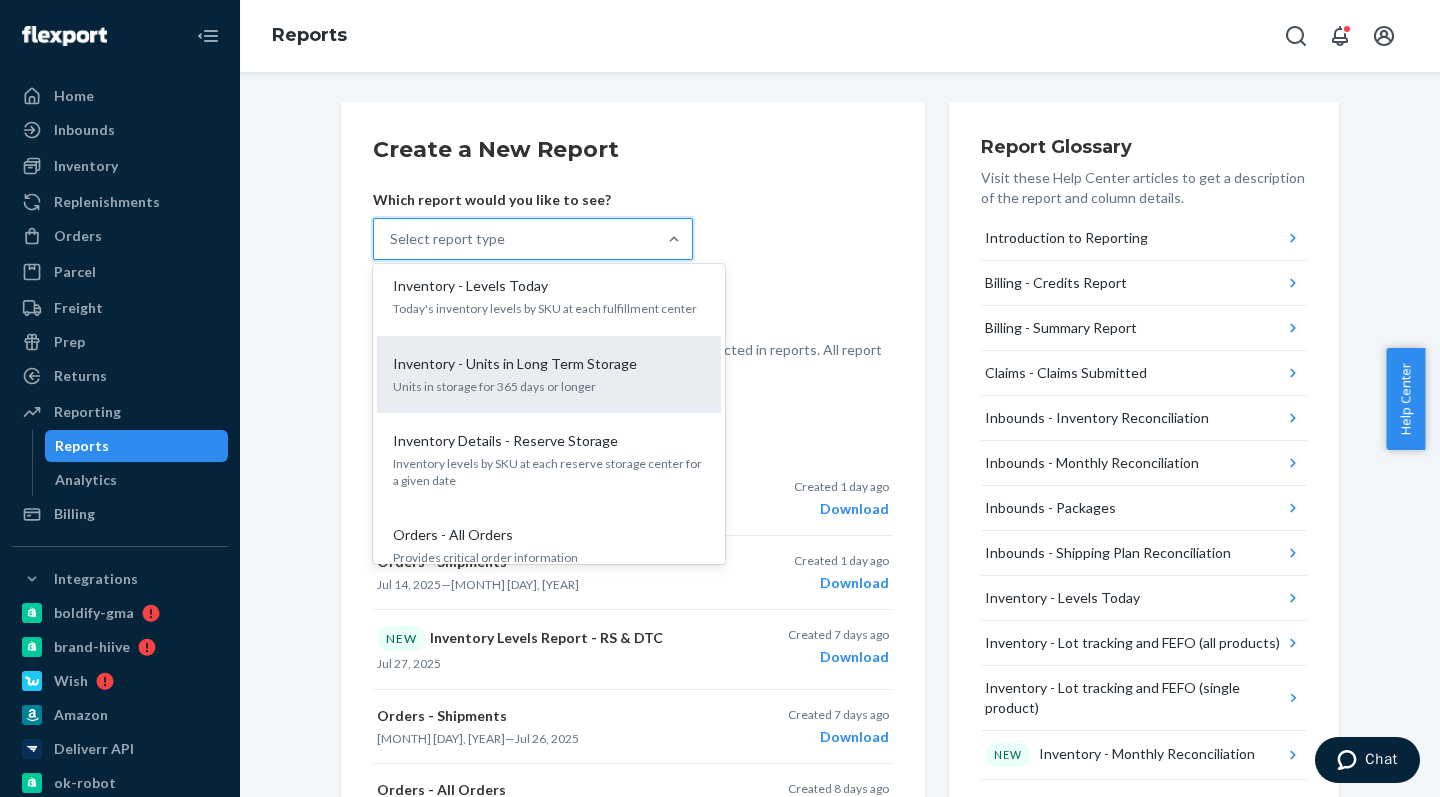 scroll, scrollTop: 1413, scrollLeft: 0, axis: vertical 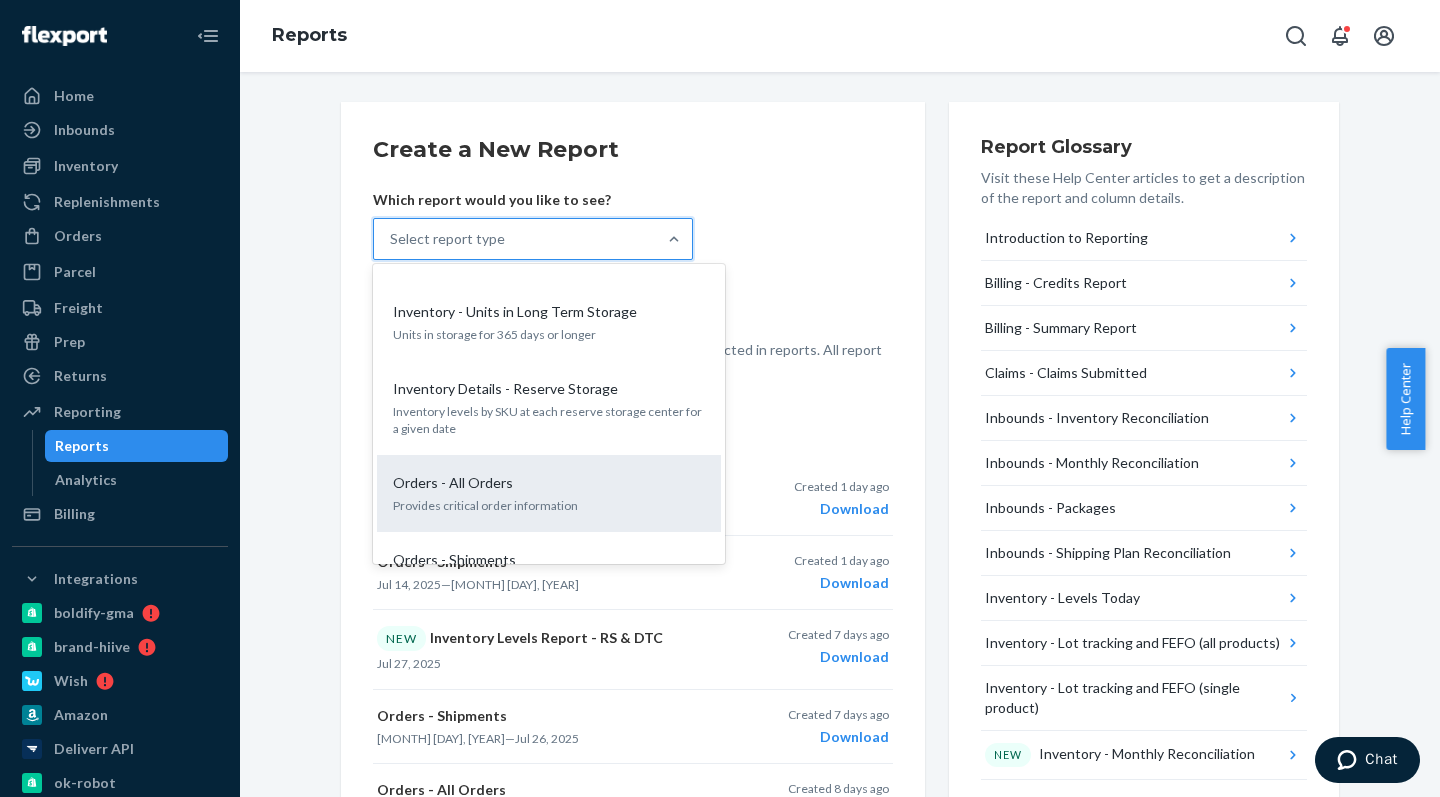 click on "Orders - All Orders" at bounding box center (545, 483) 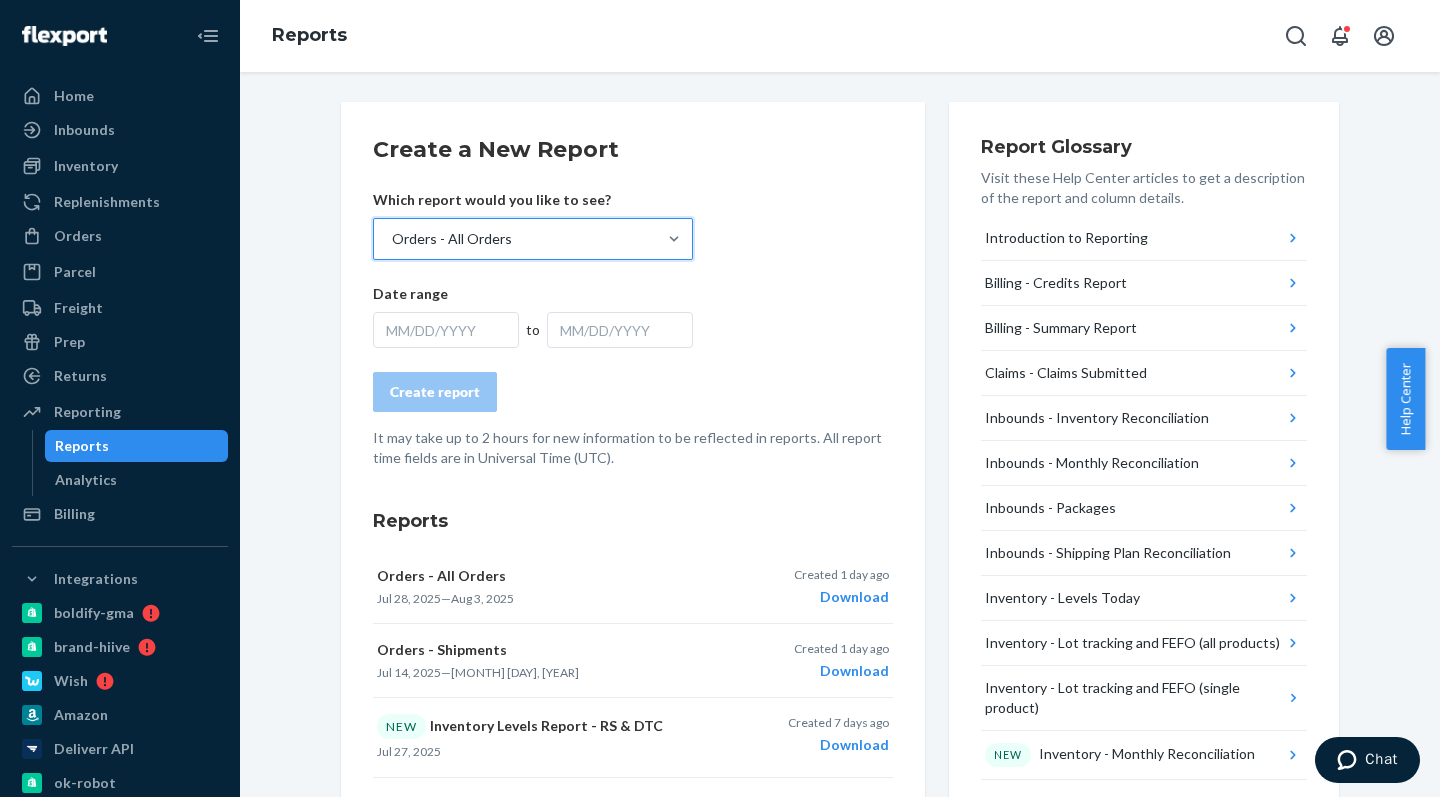 click on "MM/DD/YYYY" at bounding box center [446, 330] 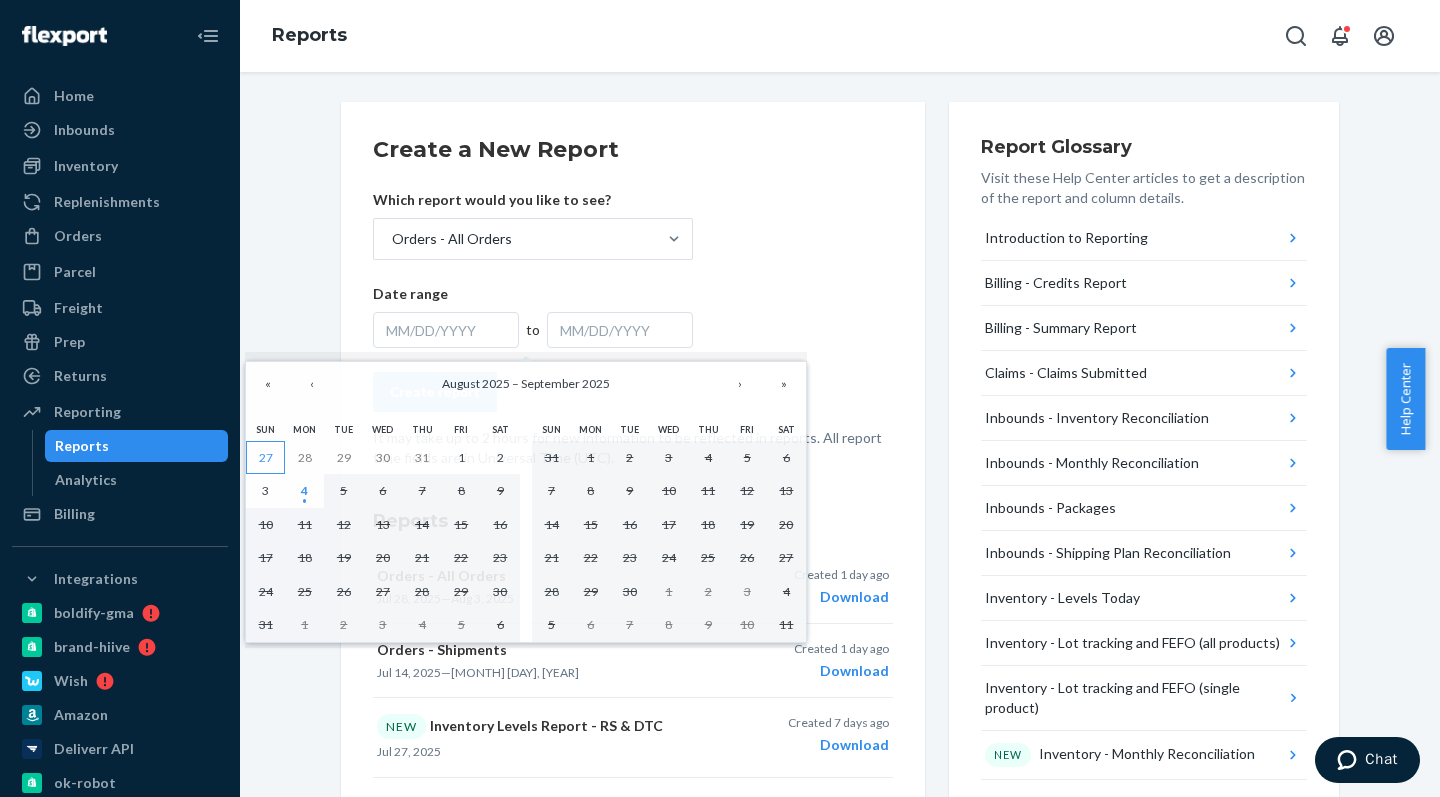 click on "27" at bounding box center [265, 458] 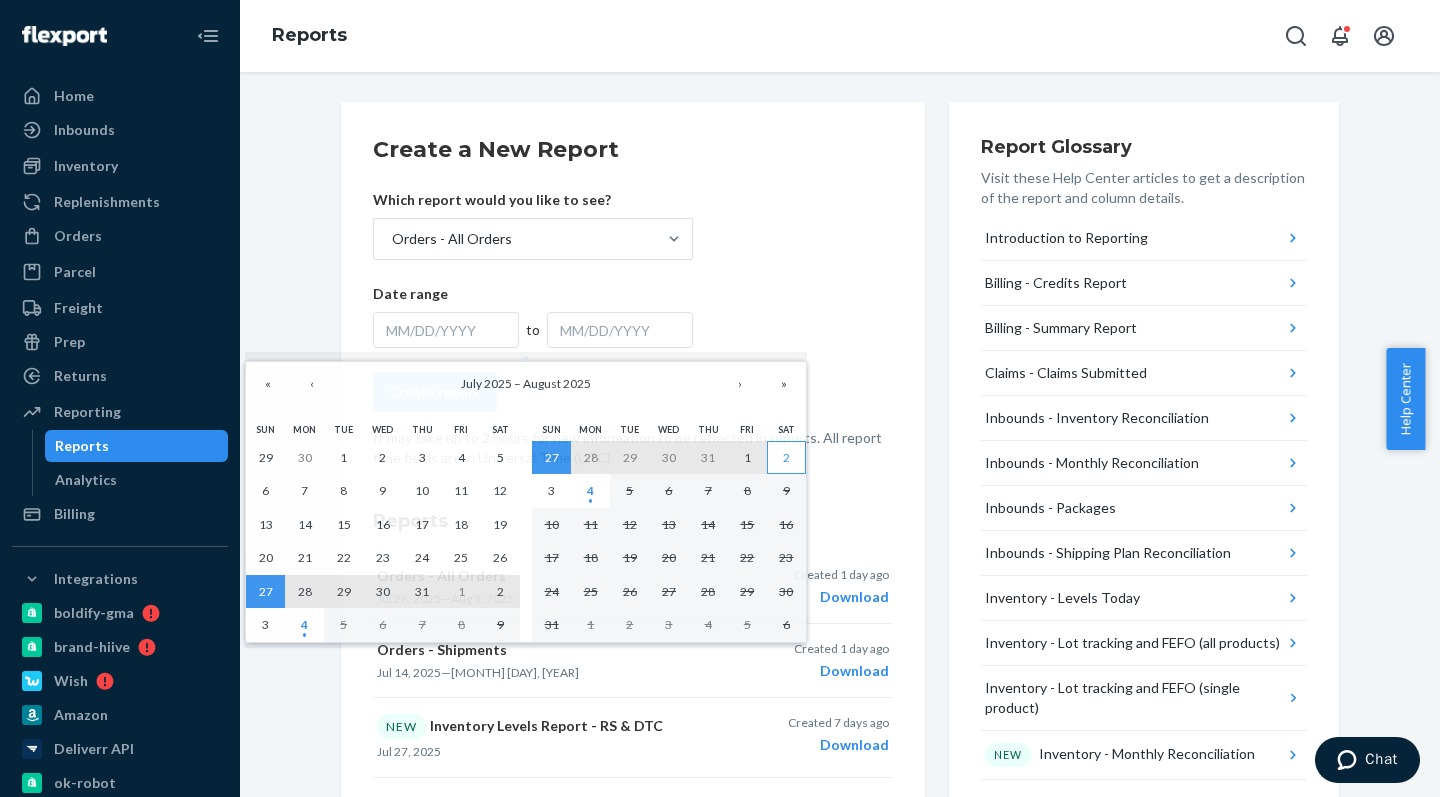 click on "2" at bounding box center [786, 457] 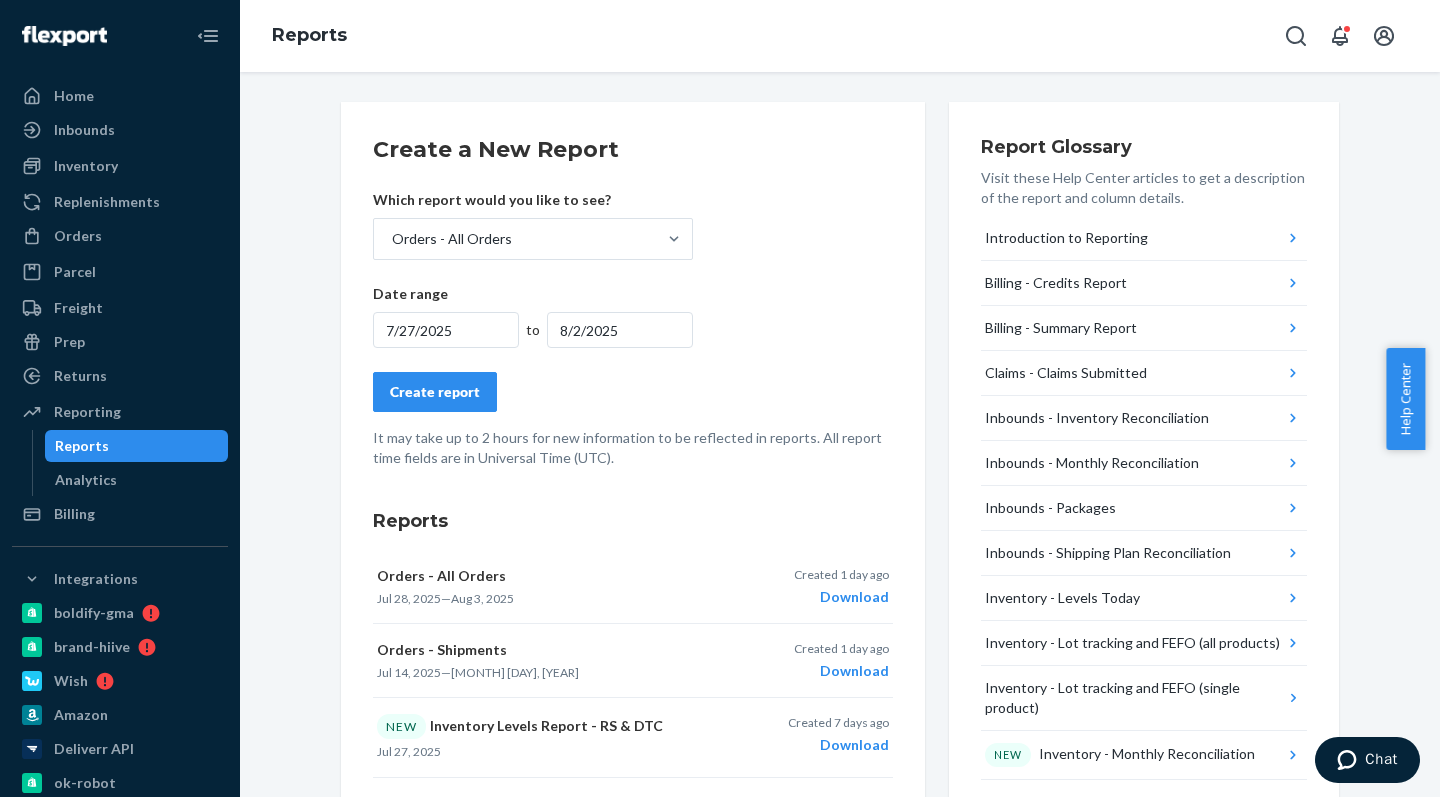 click on "Create report" at bounding box center (633, 392) 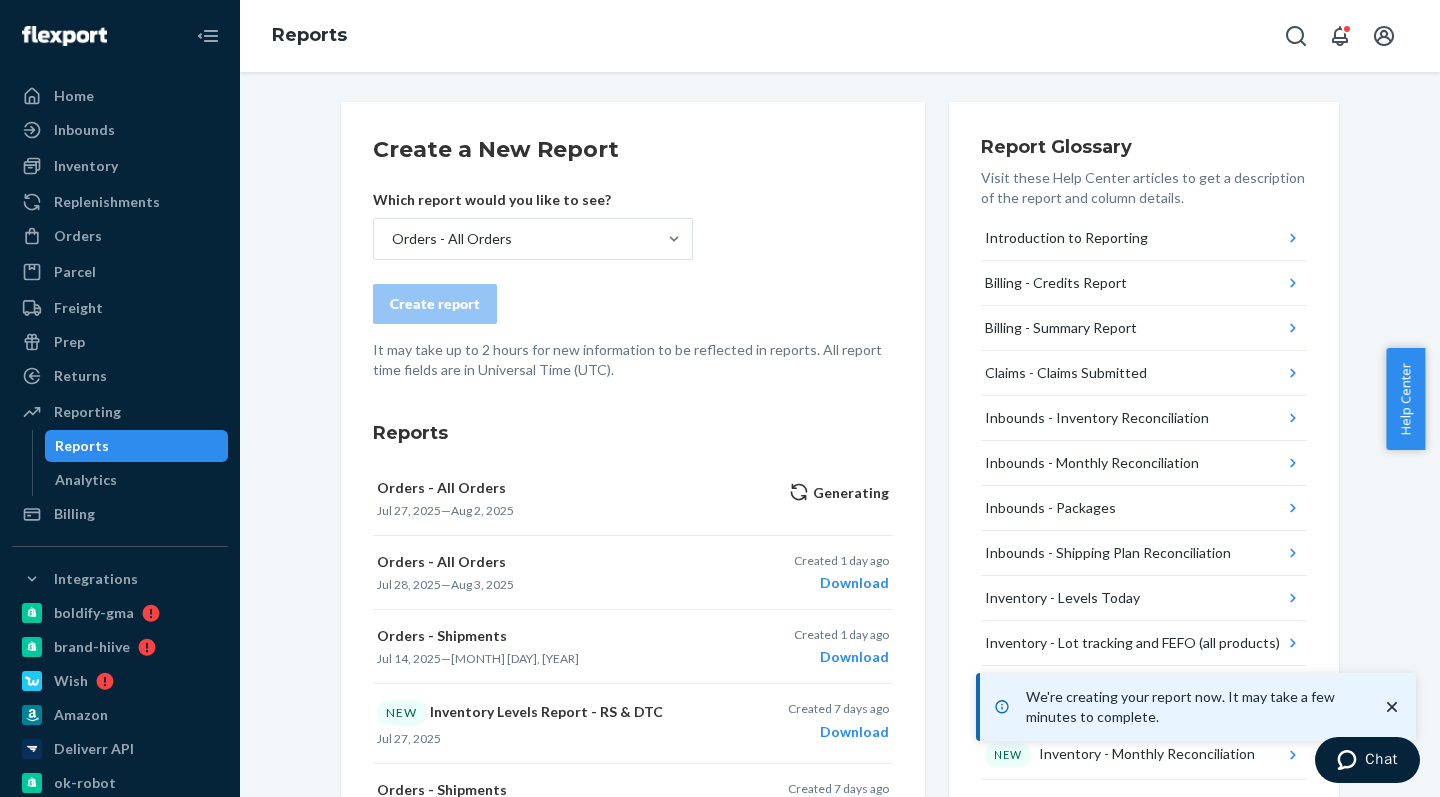 drag, startPoint x: 1394, startPoint y: 707, endPoint x: 1382, endPoint y: 696, distance: 16.27882 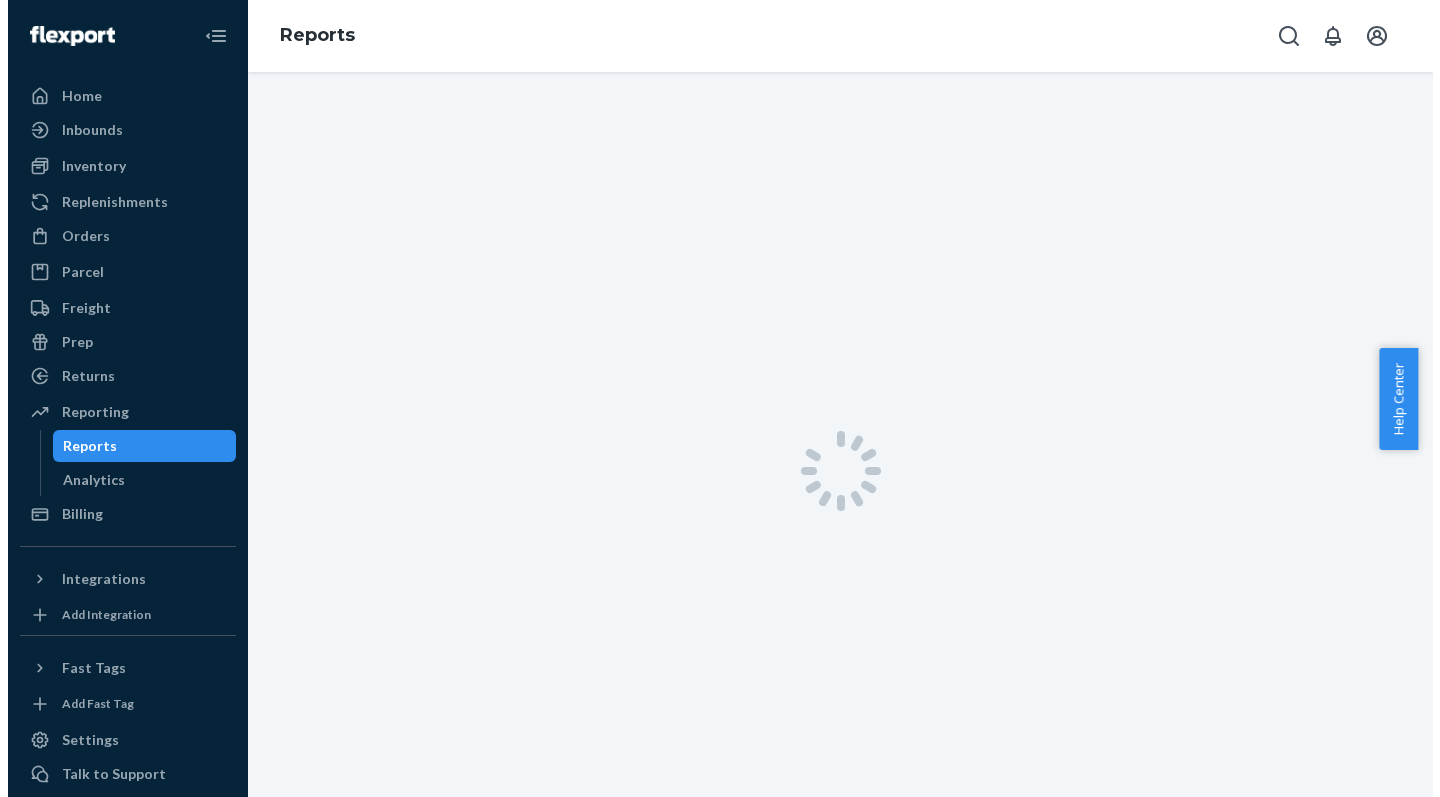 scroll, scrollTop: 0, scrollLeft: 0, axis: both 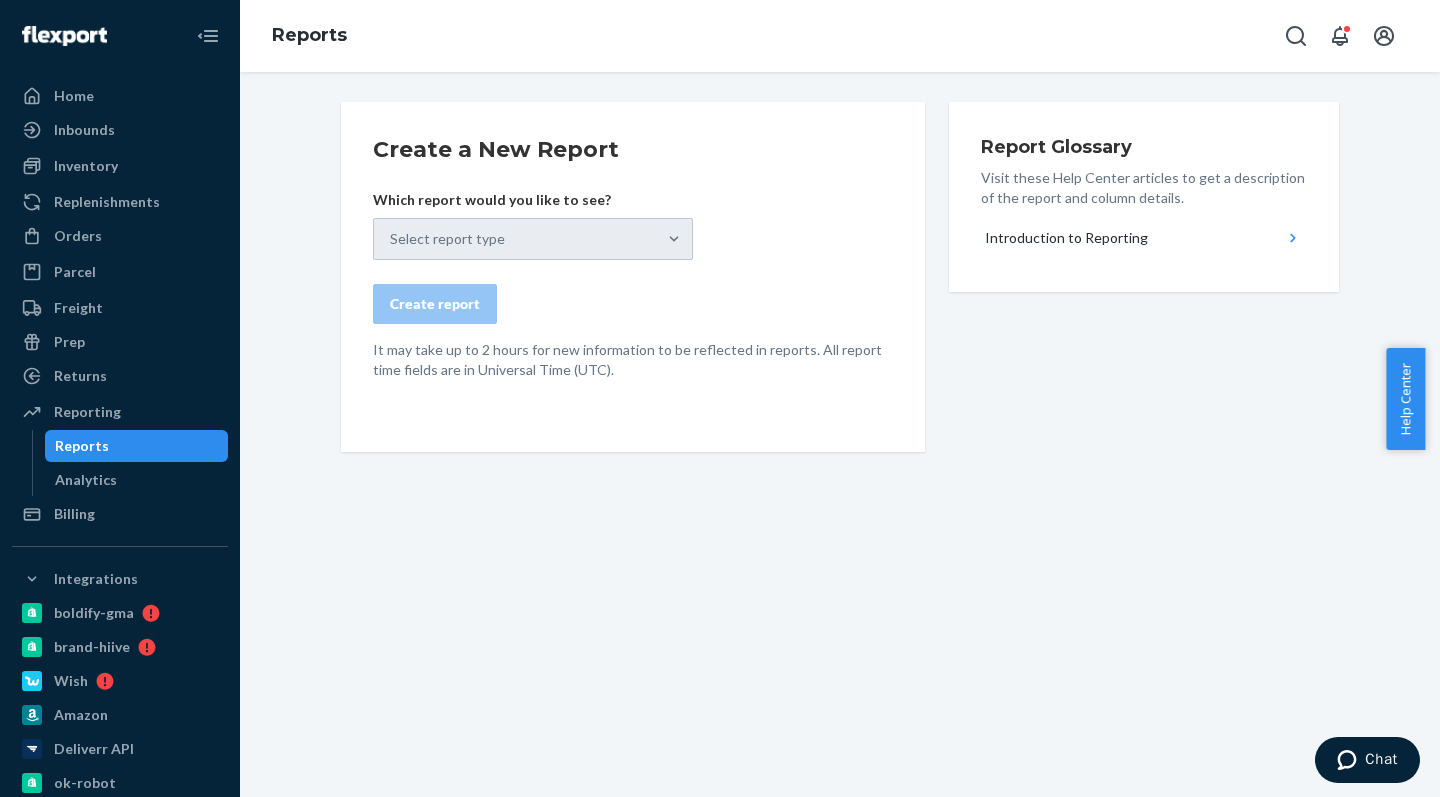 click on "Create a New Report Which report would you like to see? Select report type Create report It may take up to 2 hours for new information to be reflected in reports. All report time fields are in Universal Time (UTC)." at bounding box center [633, 257] 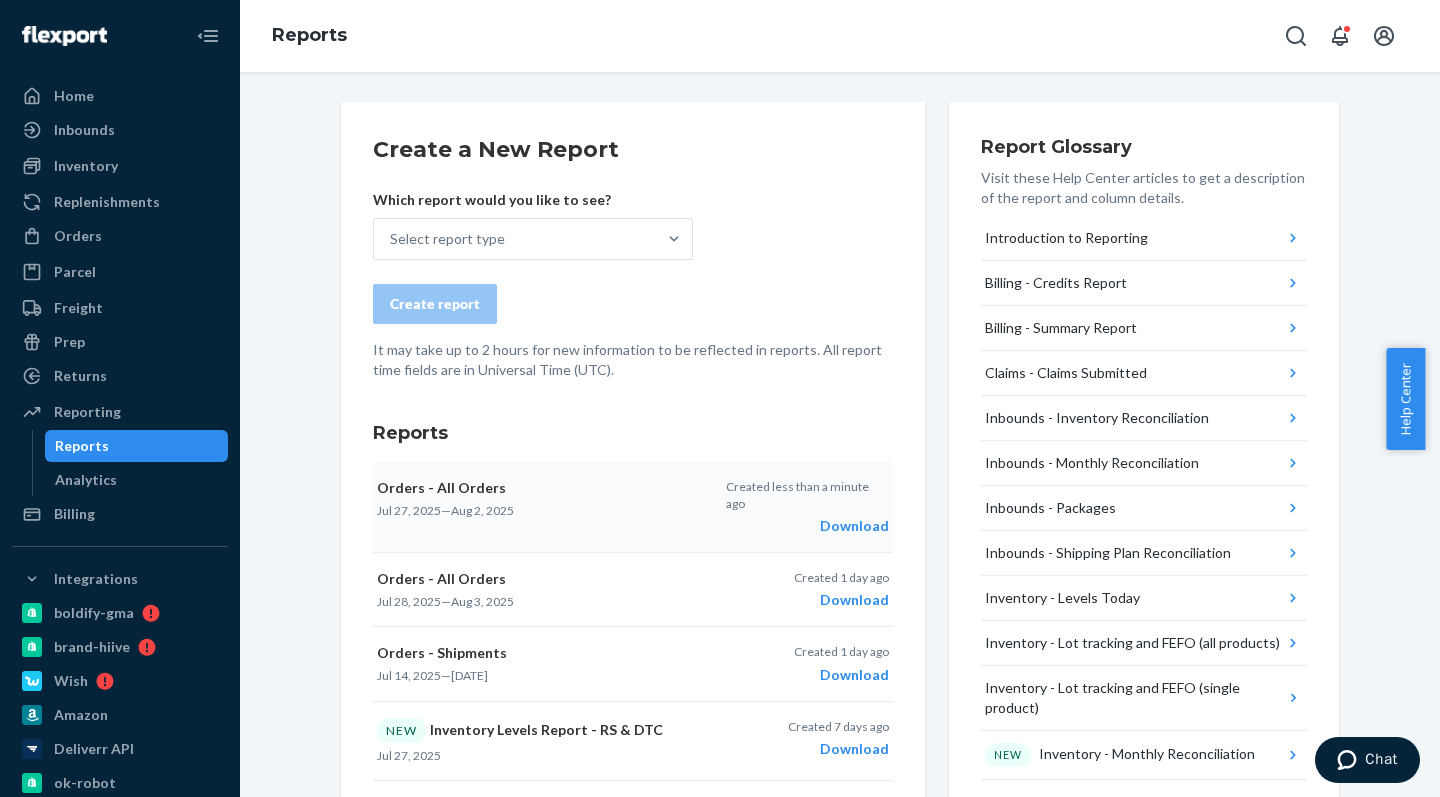 click on "Created   less than a minute   ago Download" at bounding box center [807, 507] 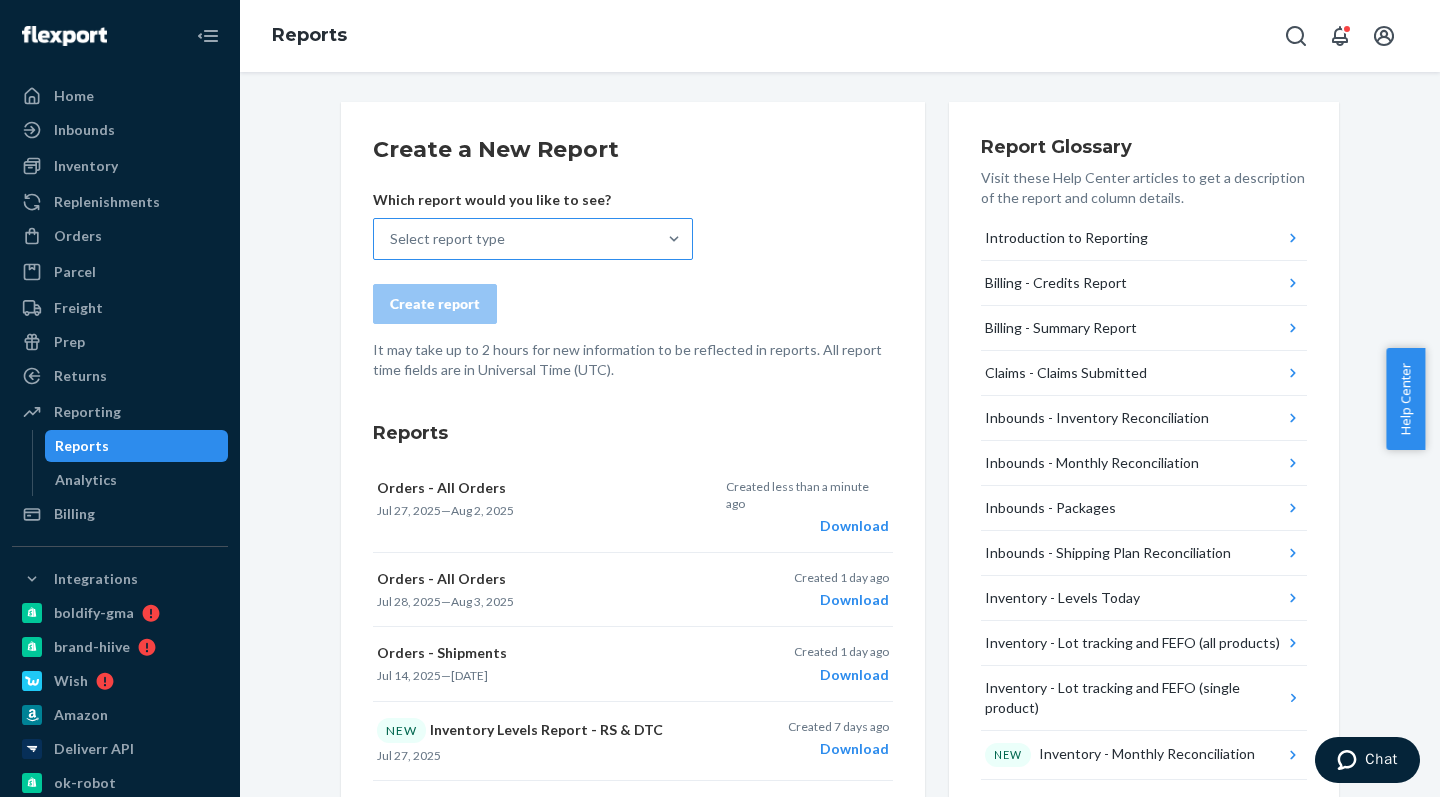 click on "Select report type" at bounding box center [515, 239] 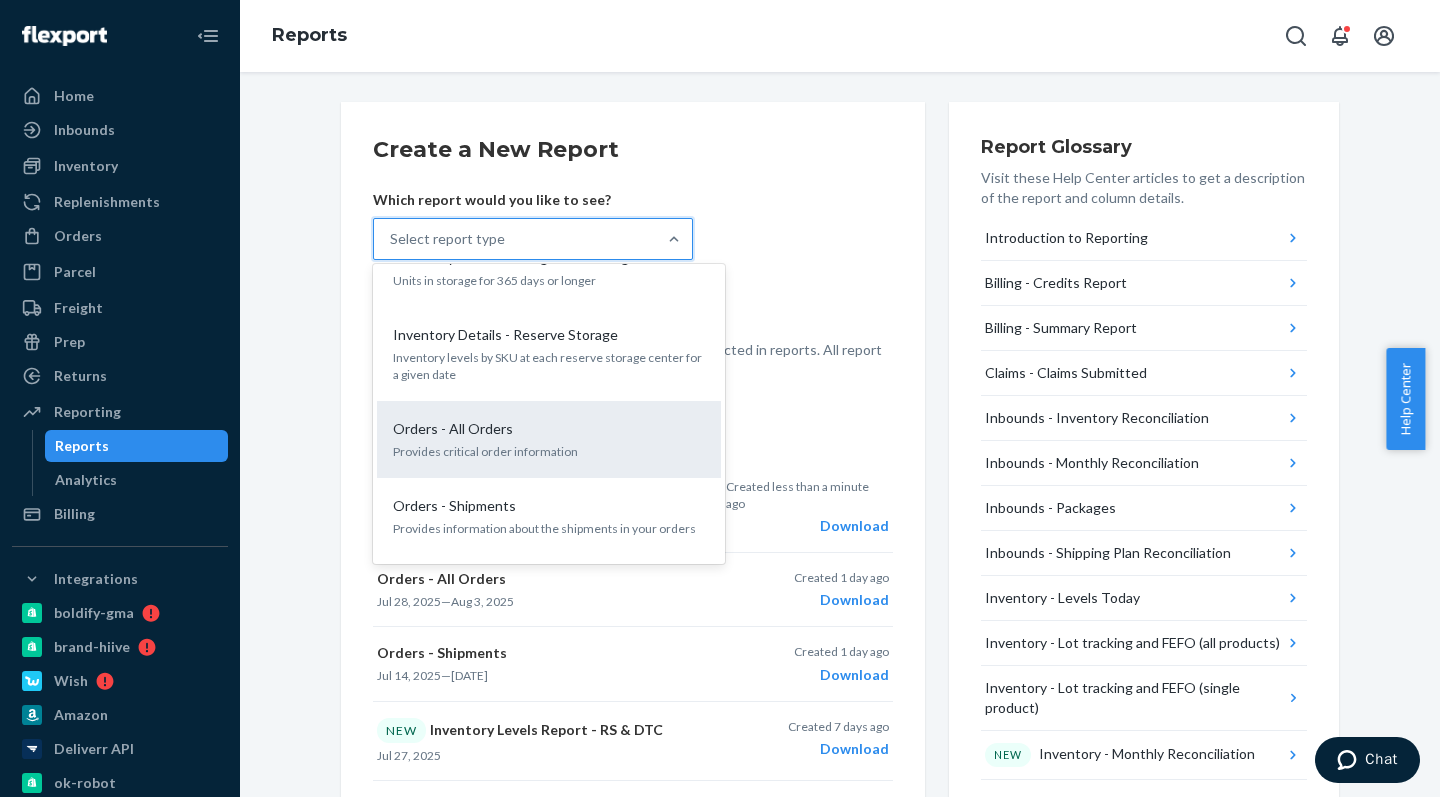 scroll, scrollTop: 1526, scrollLeft: 0, axis: vertical 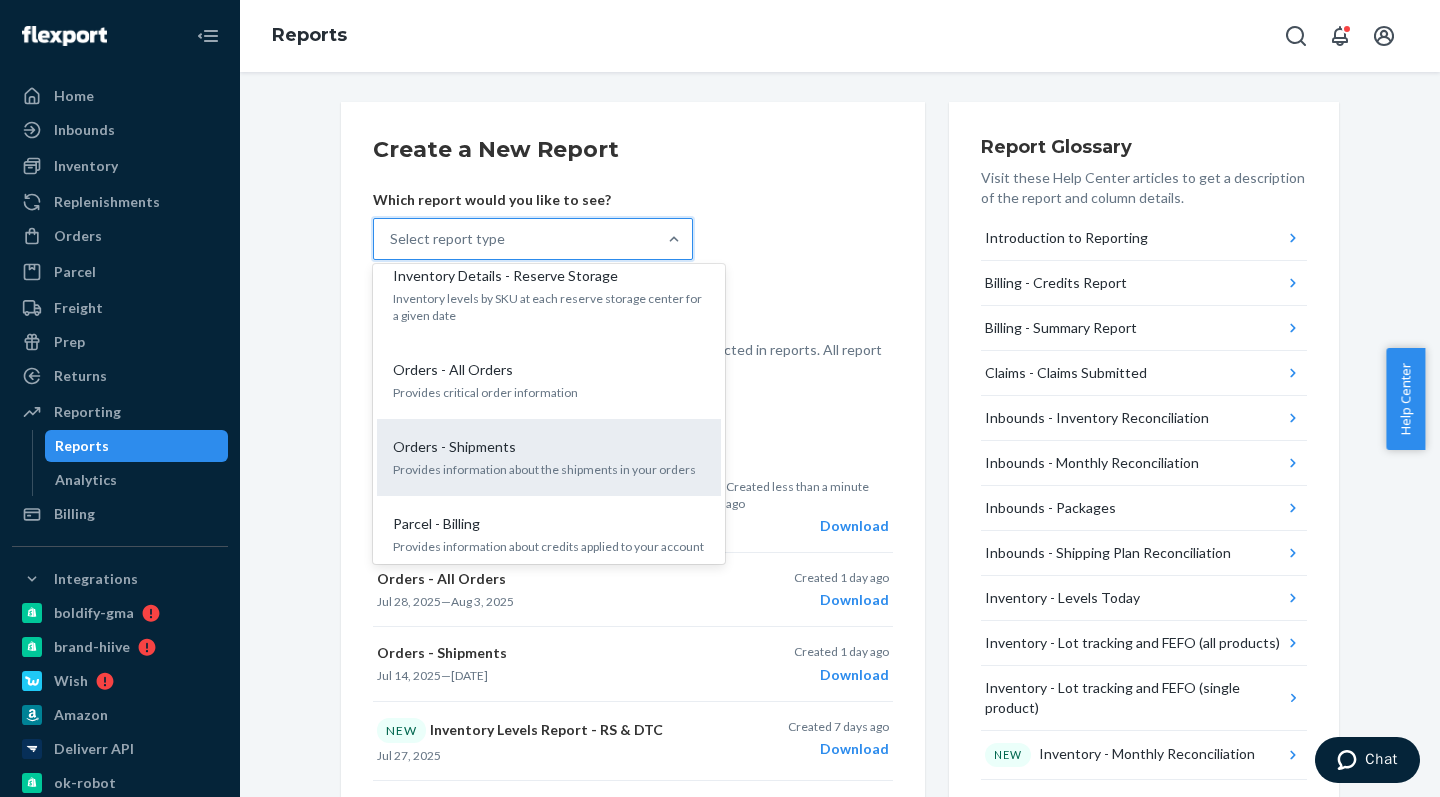 click on "Orders - Shipments" at bounding box center (545, 447) 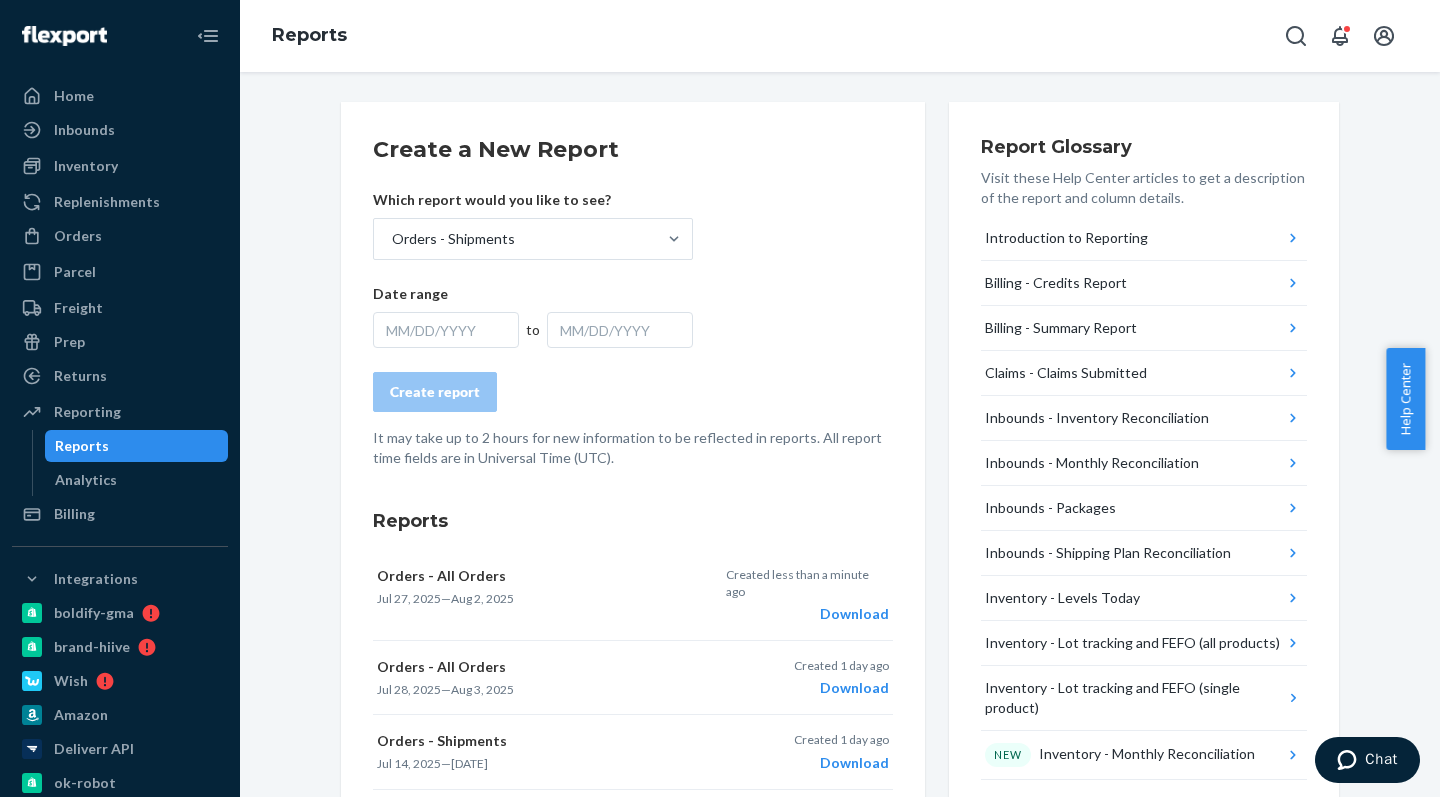 click on "MM/DD/YYYY" at bounding box center [446, 330] 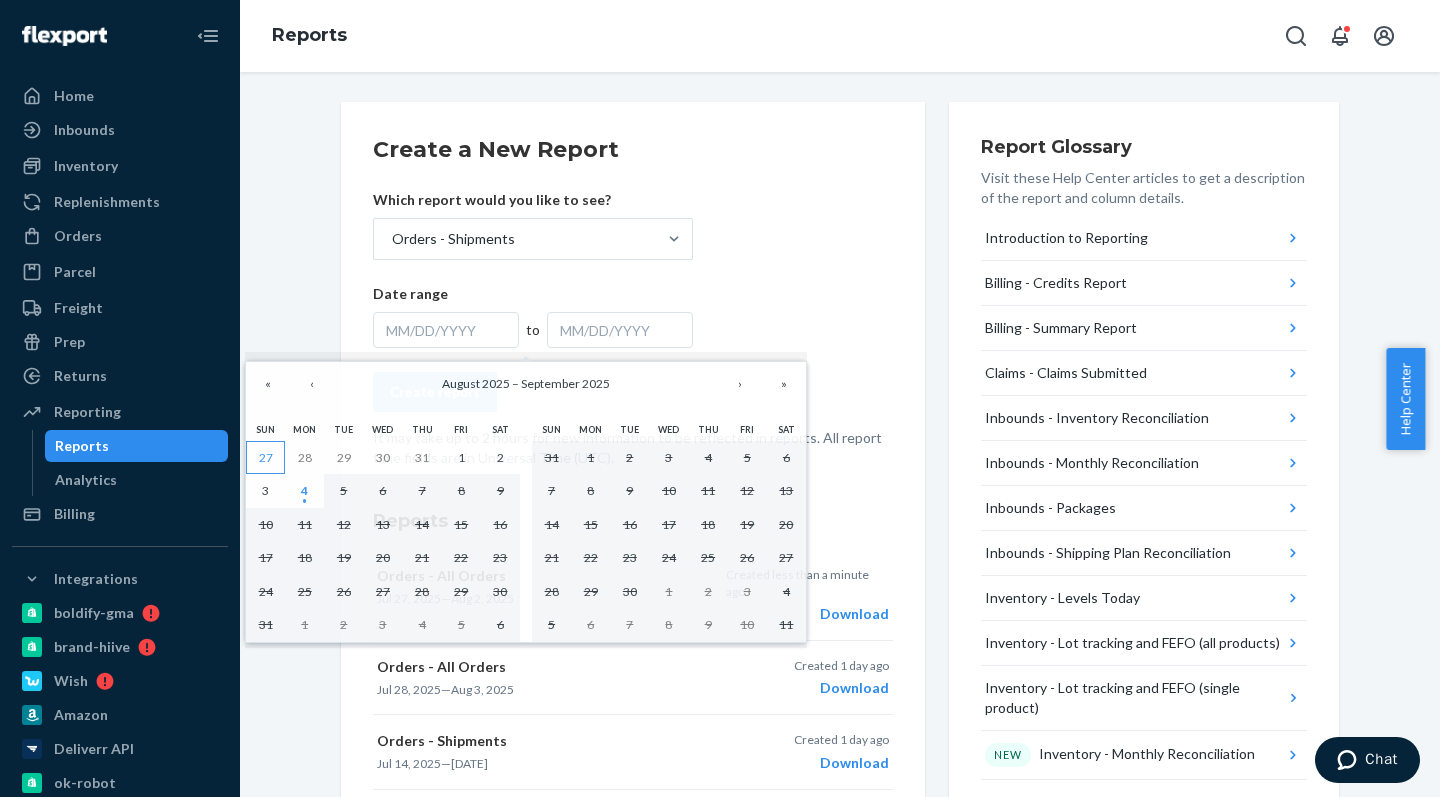 click on "27" at bounding box center (265, 458) 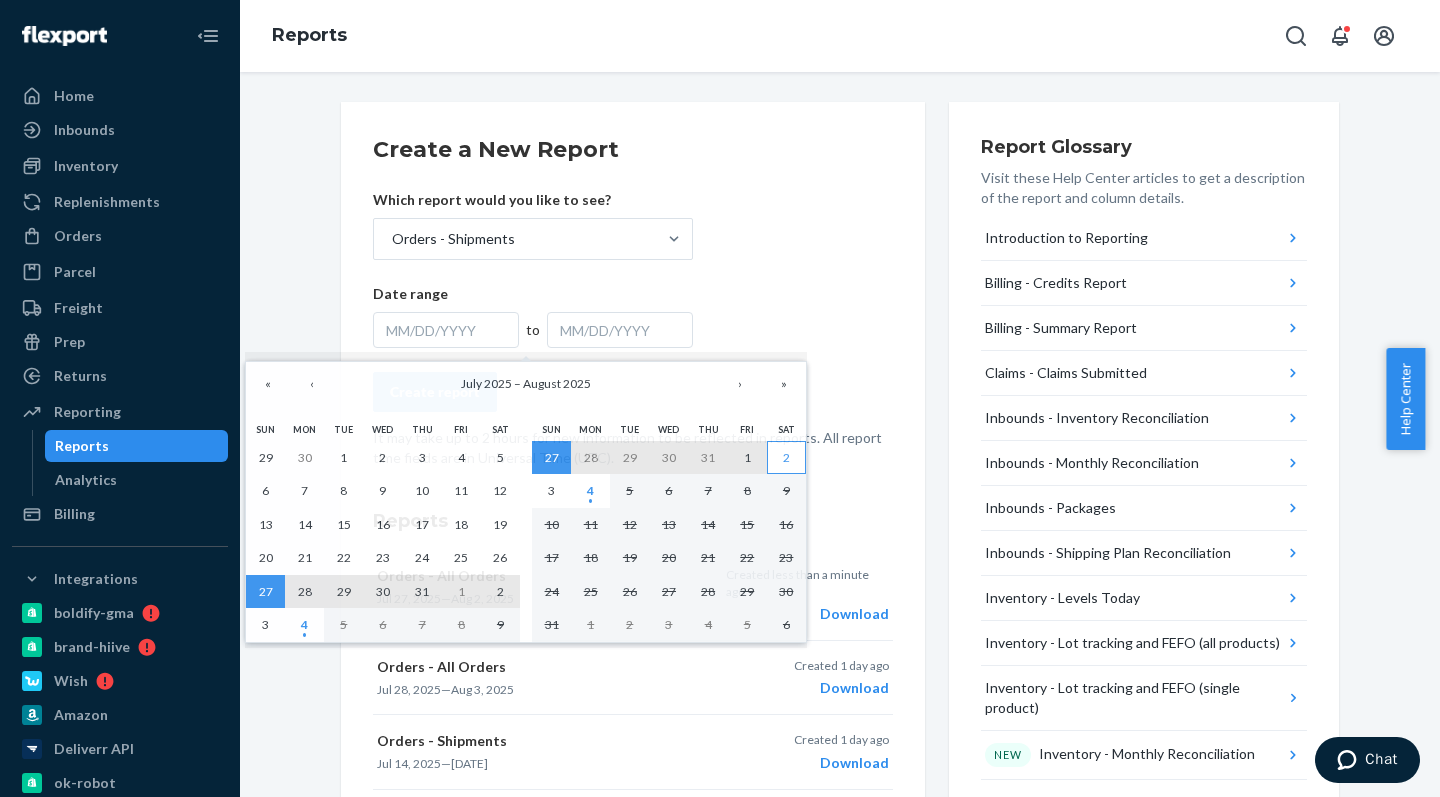click on "2" at bounding box center [786, 457] 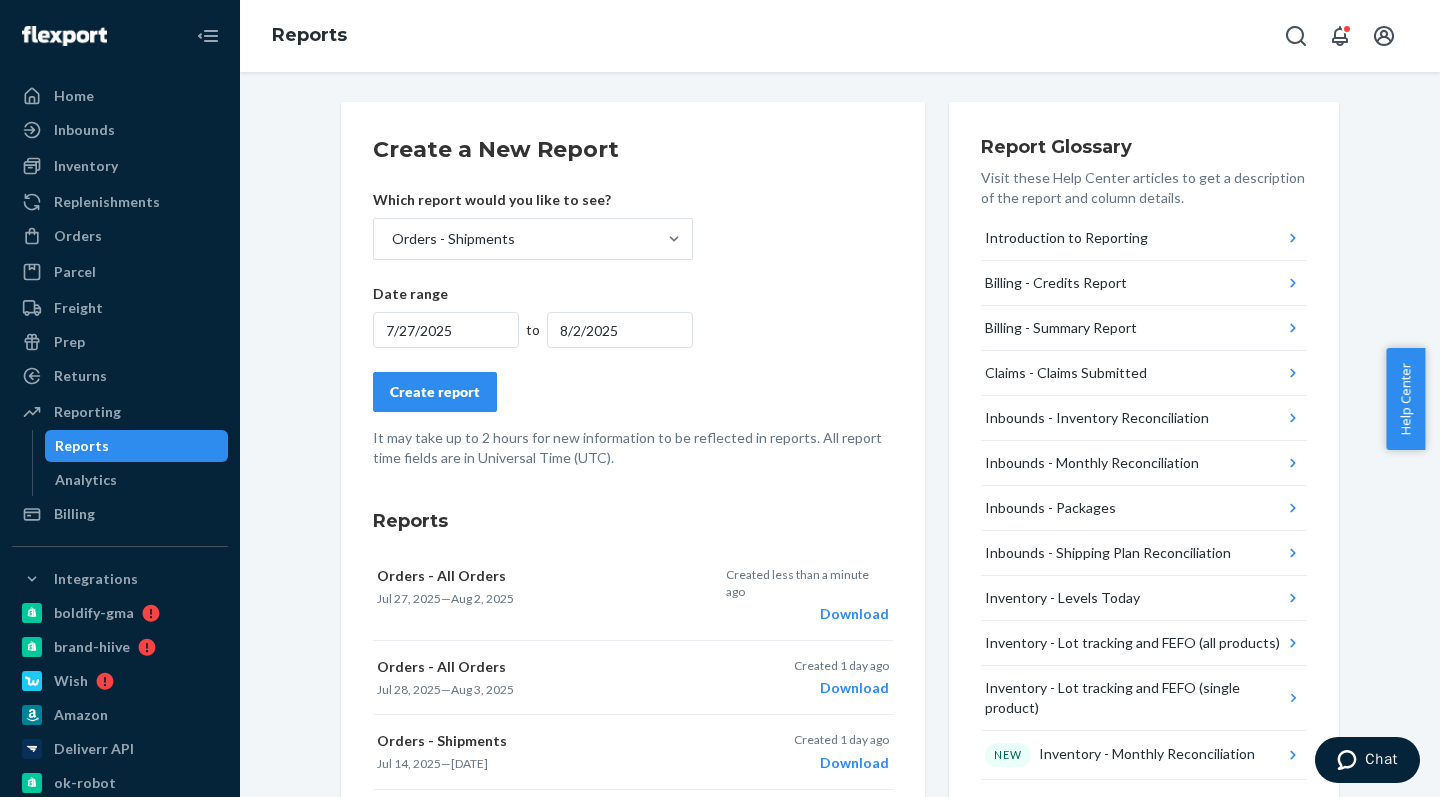 click on "Create report" at bounding box center (435, 392) 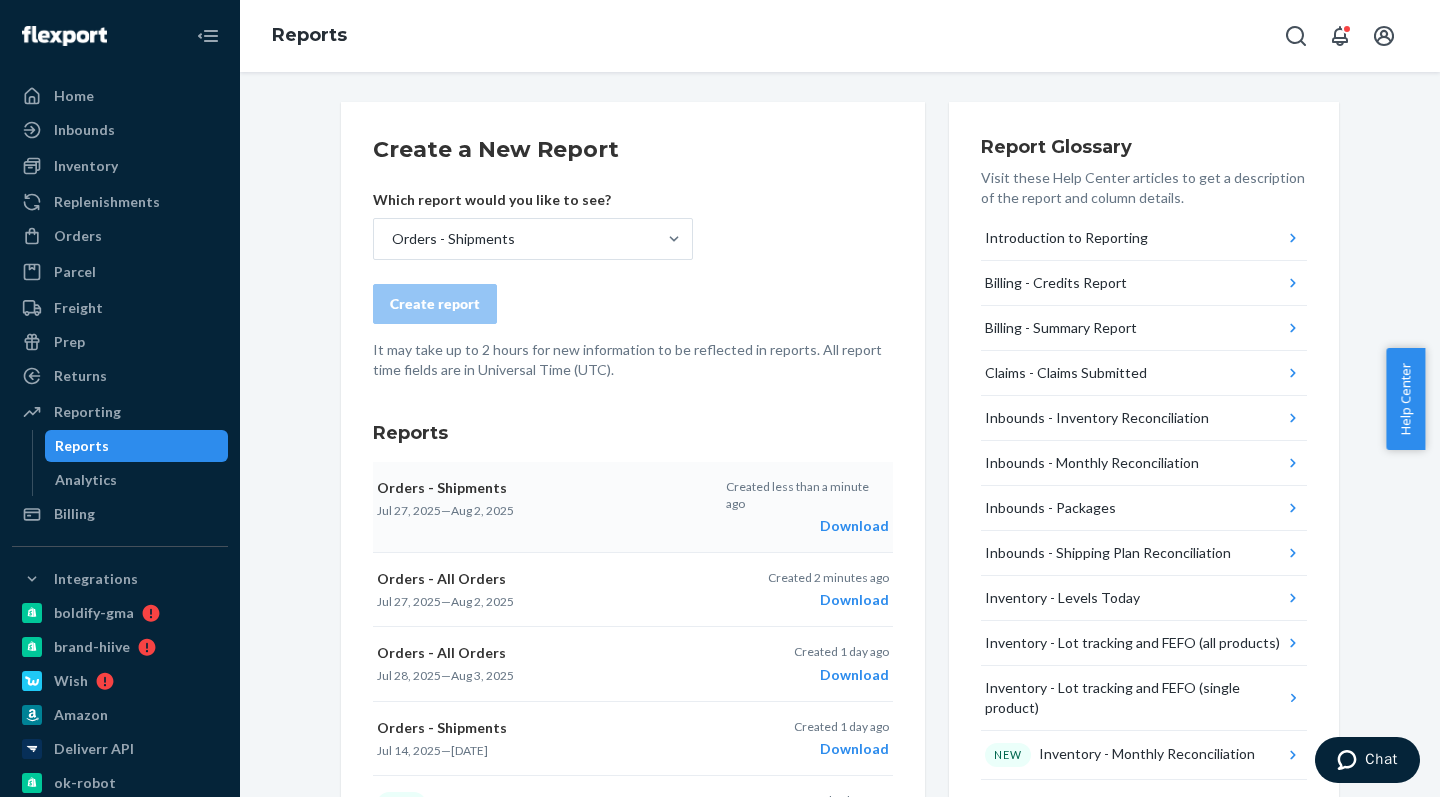 click on "Download" at bounding box center (807, 526) 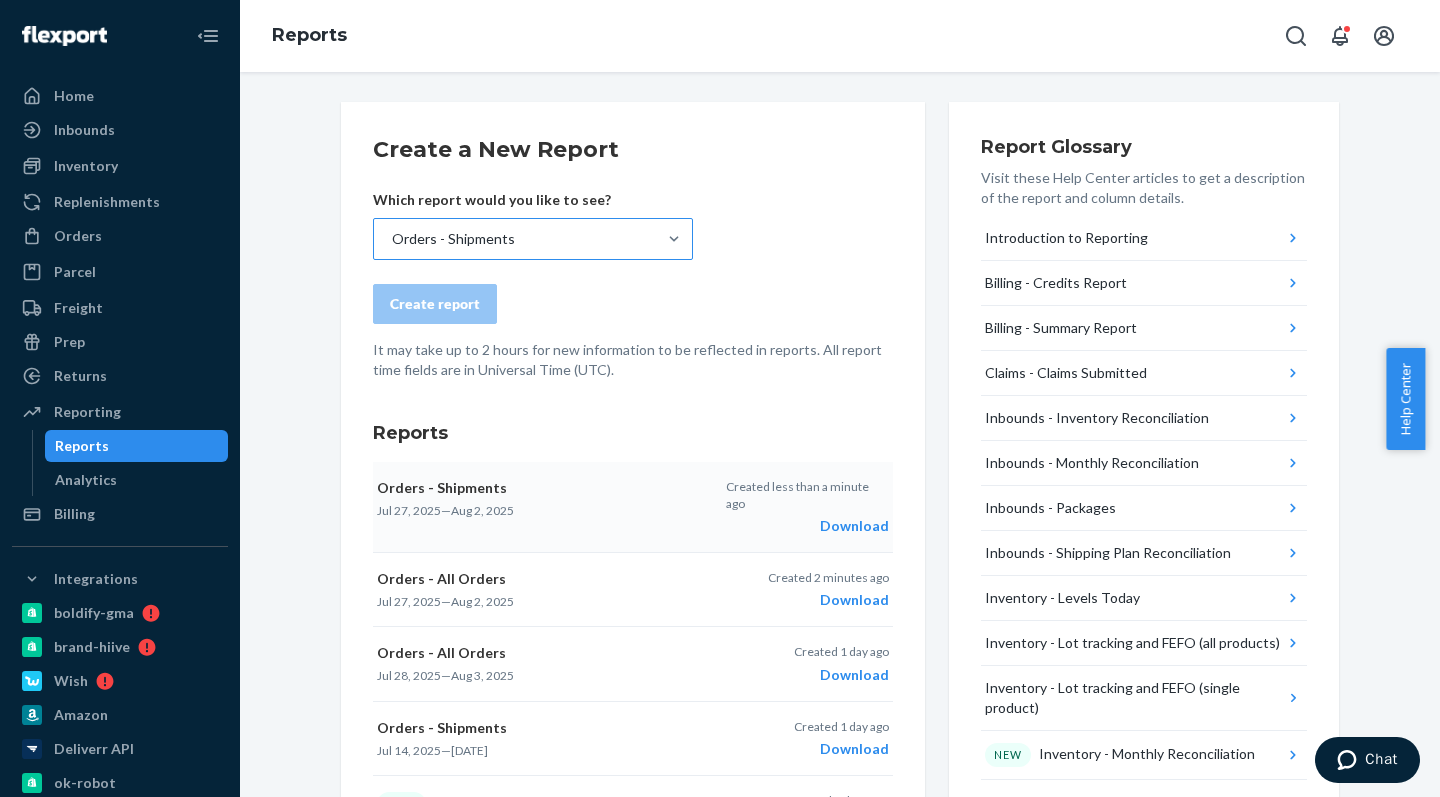 click on "Orders - Shipments" at bounding box center [453, 239] 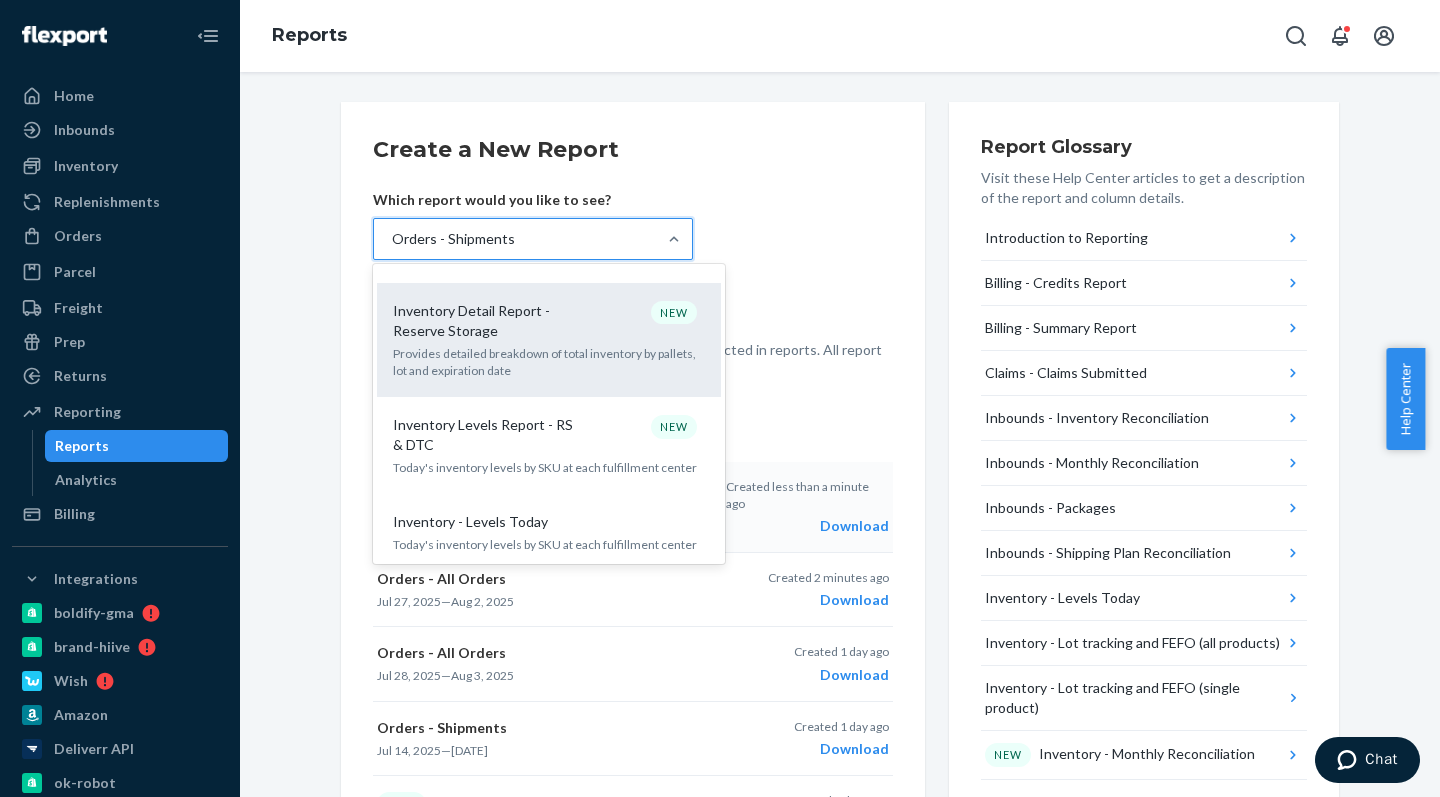 scroll, scrollTop: 1168, scrollLeft: 0, axis: vertical 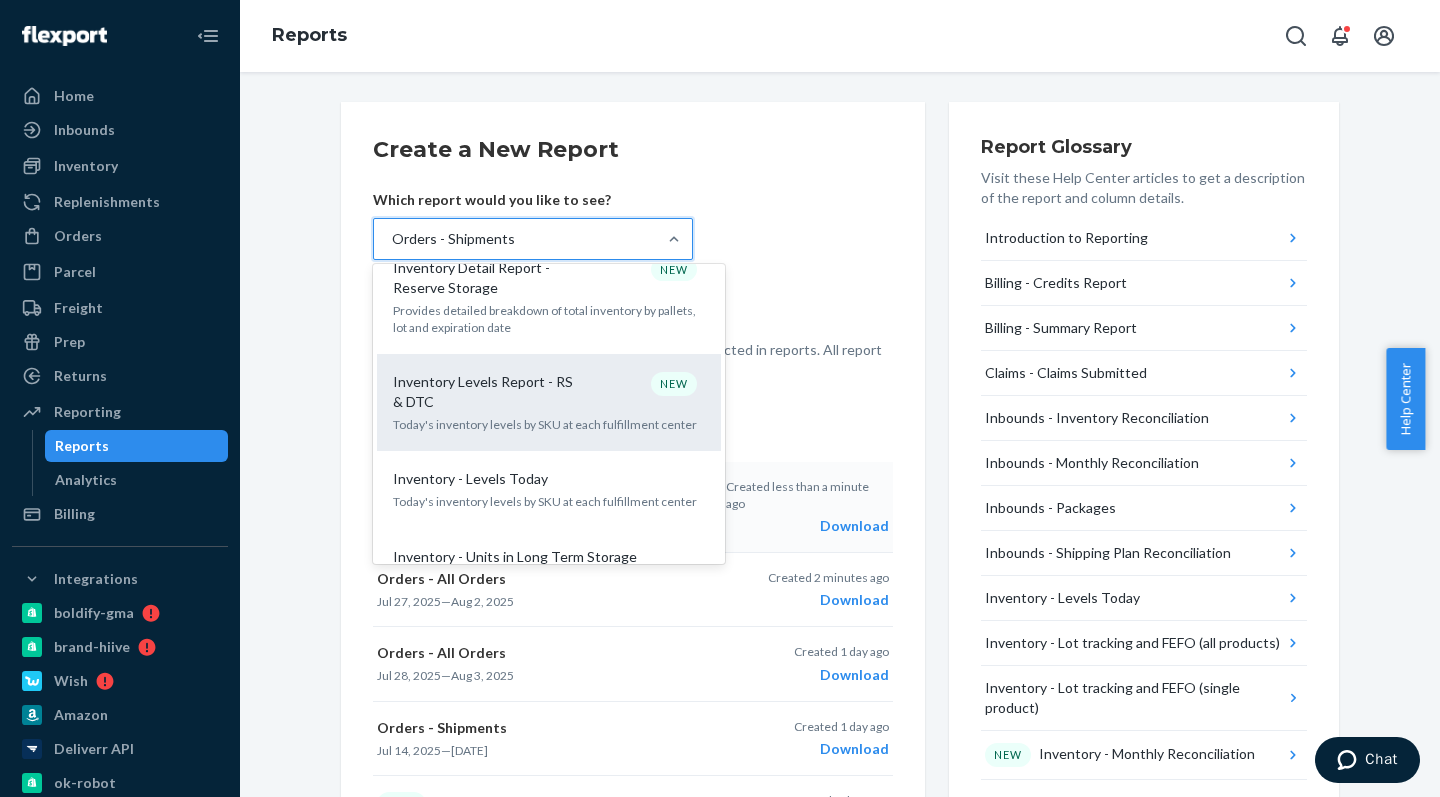 click on "Inventory Levels Report - RS & DTC" at bounding box center (489, 392) 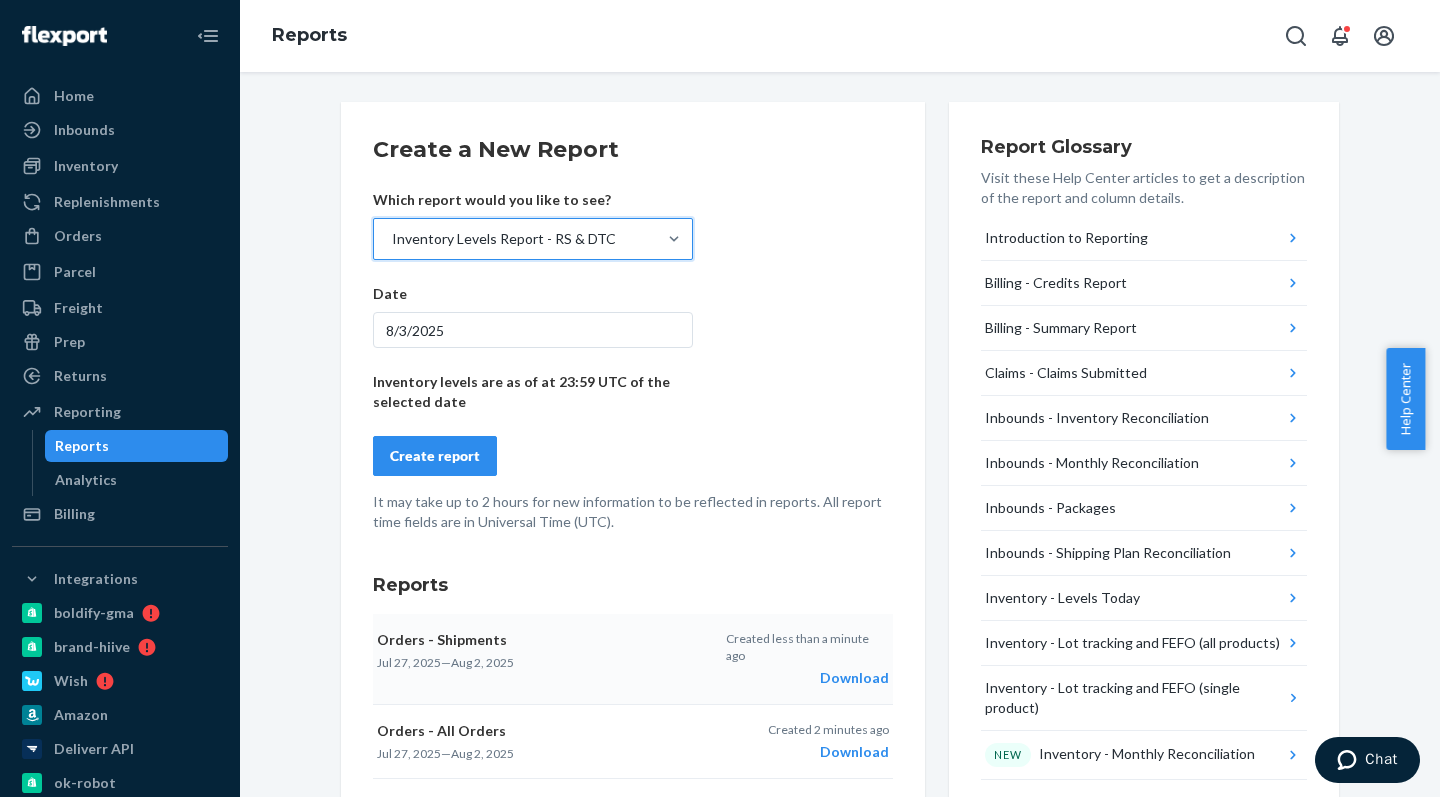 click on "8/3/2025" at bounding box center (533, 330) 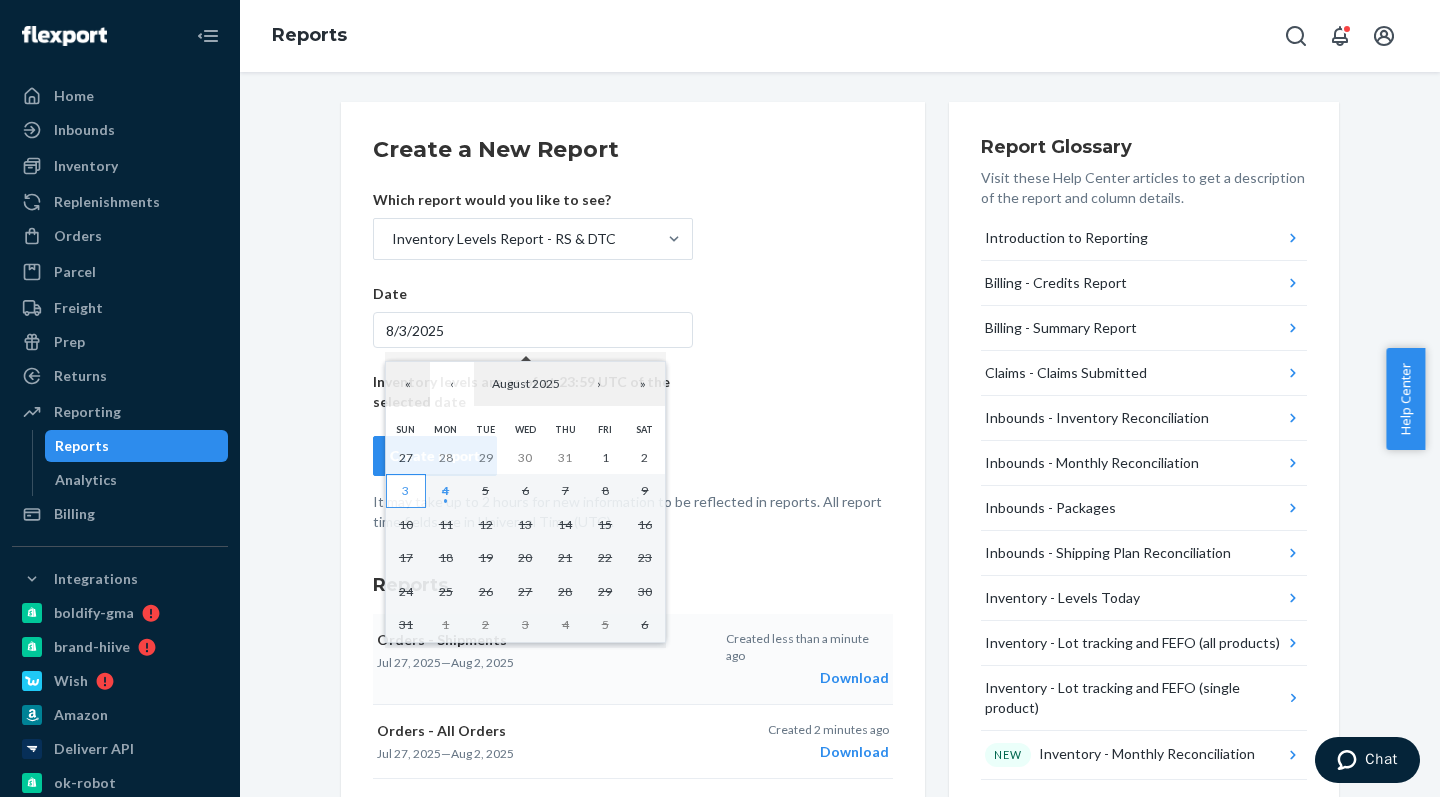 click on "3" at bounding box center [406, 491] 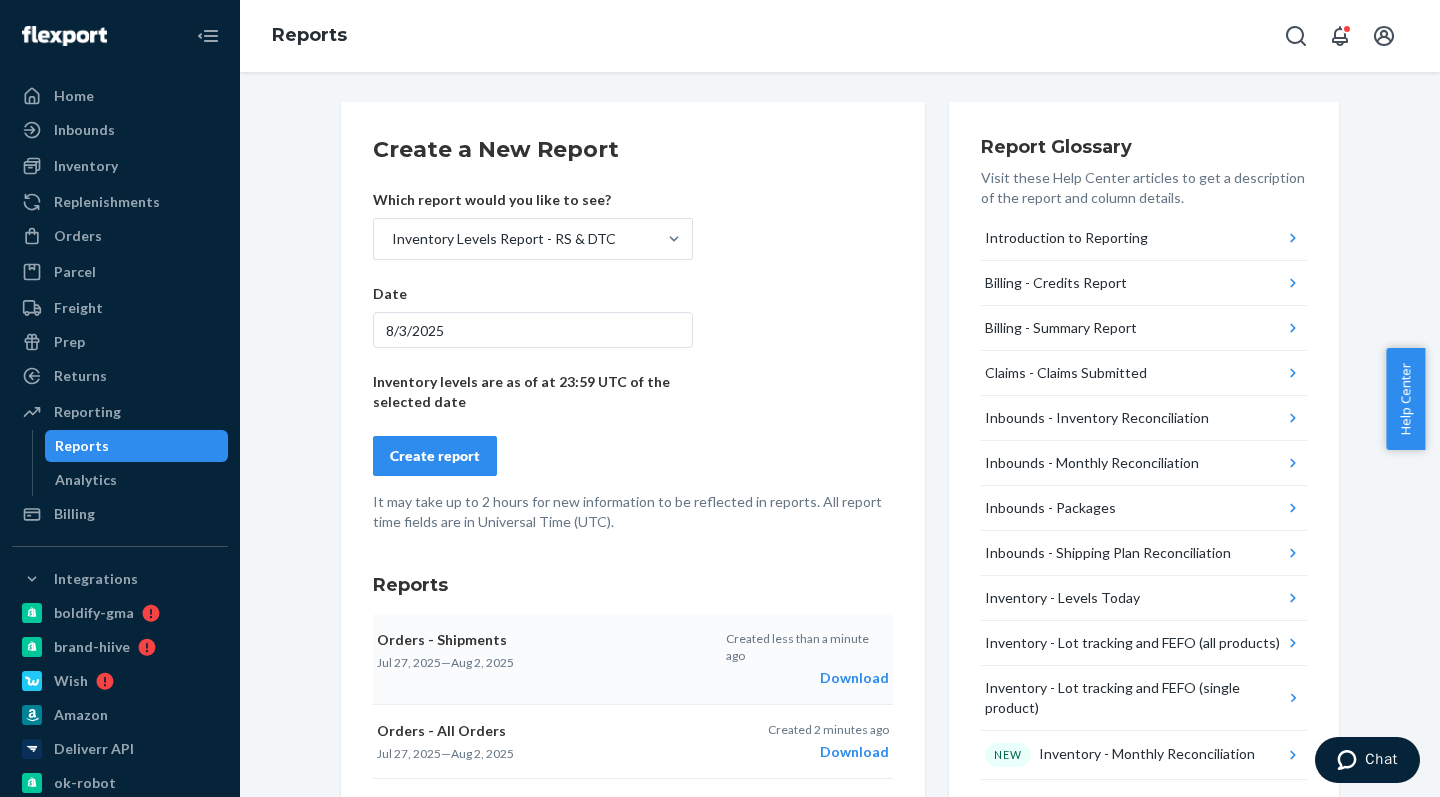 click on "Create report" at bounding box center [435, 456] 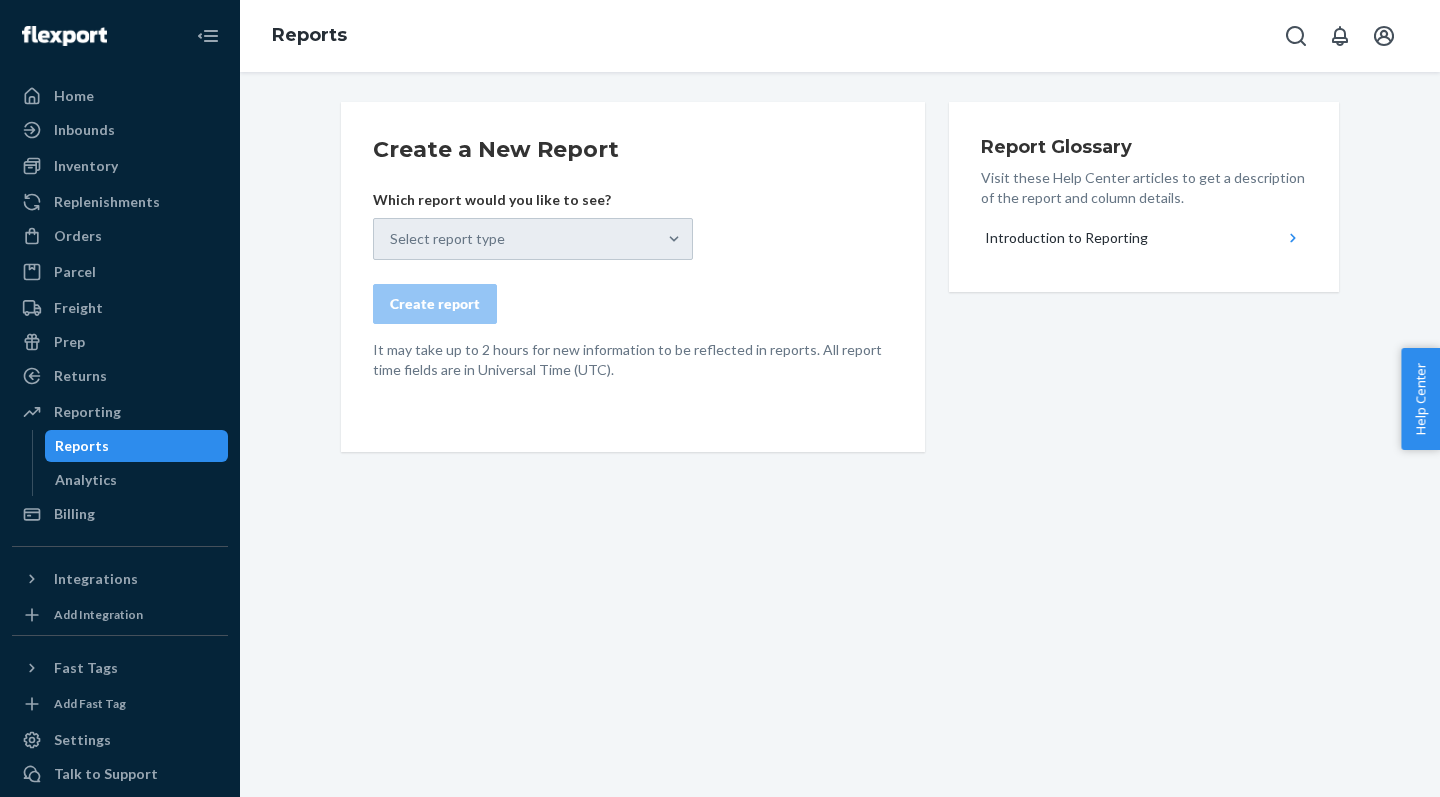 scroll, scrollTop: 0, scrollLeft: 0, axis: both 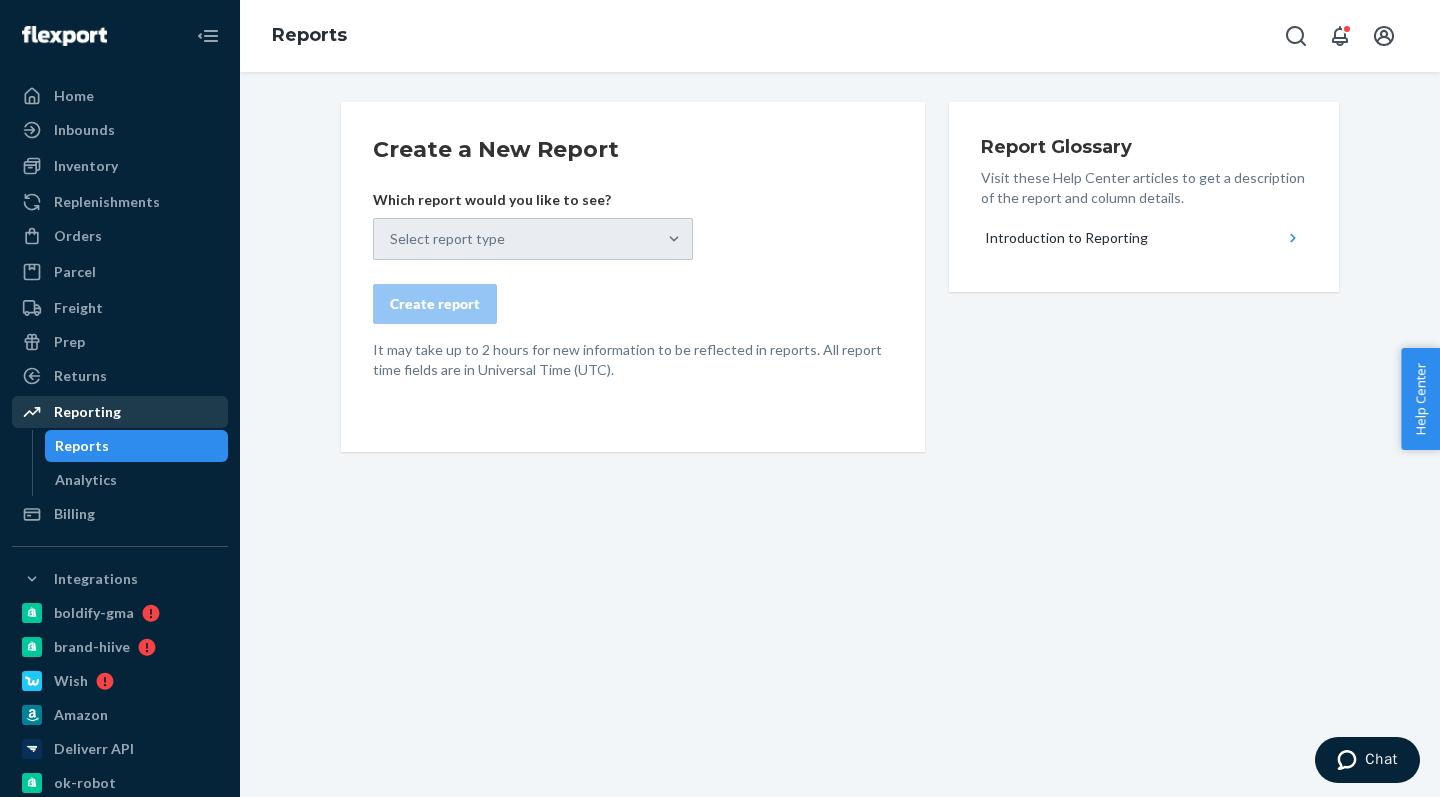 click on "Reporting" at bounding box center (87, 412) 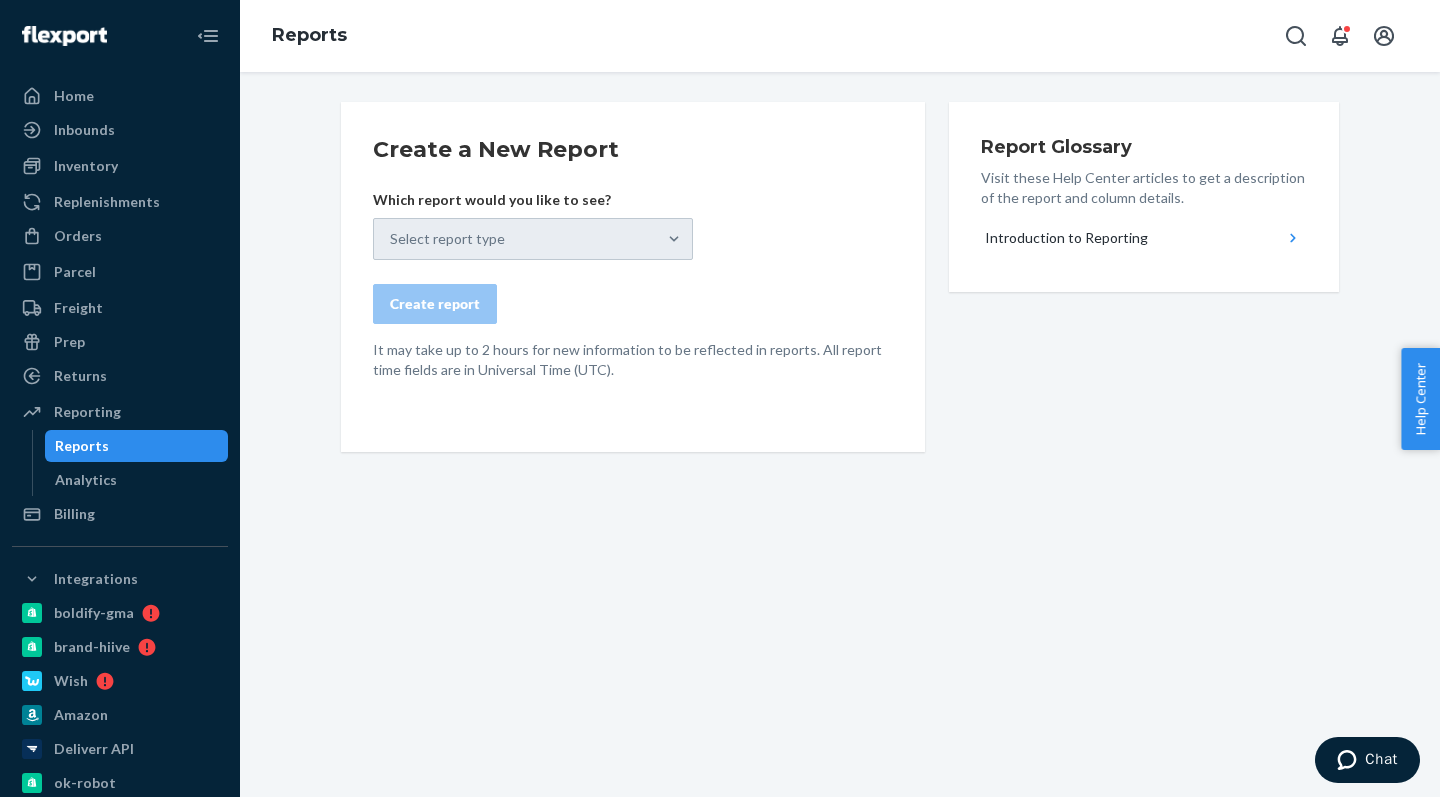 click on "Reports" at bounding box center [82, 446] 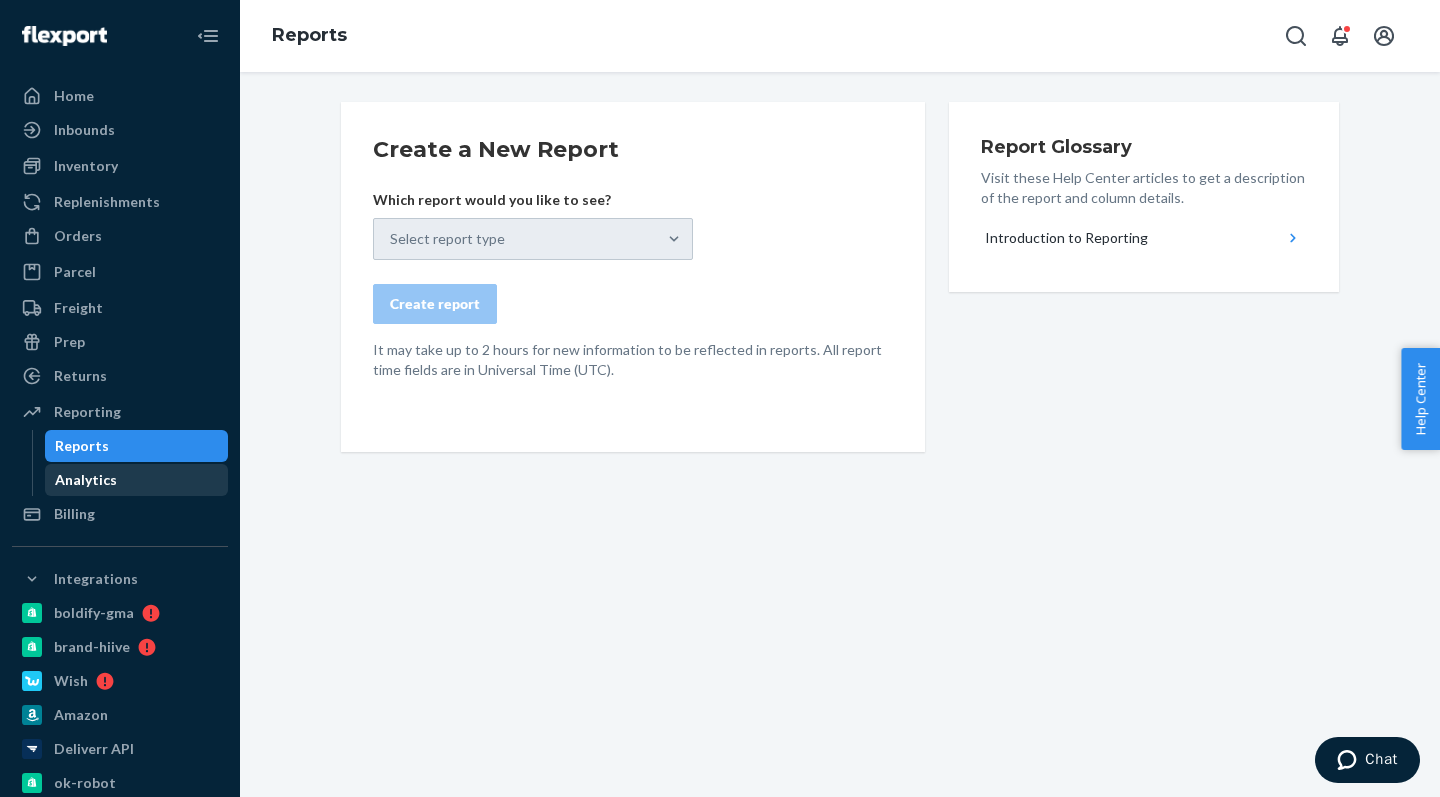 click on "Analytics" at bounding box center [86, 480] 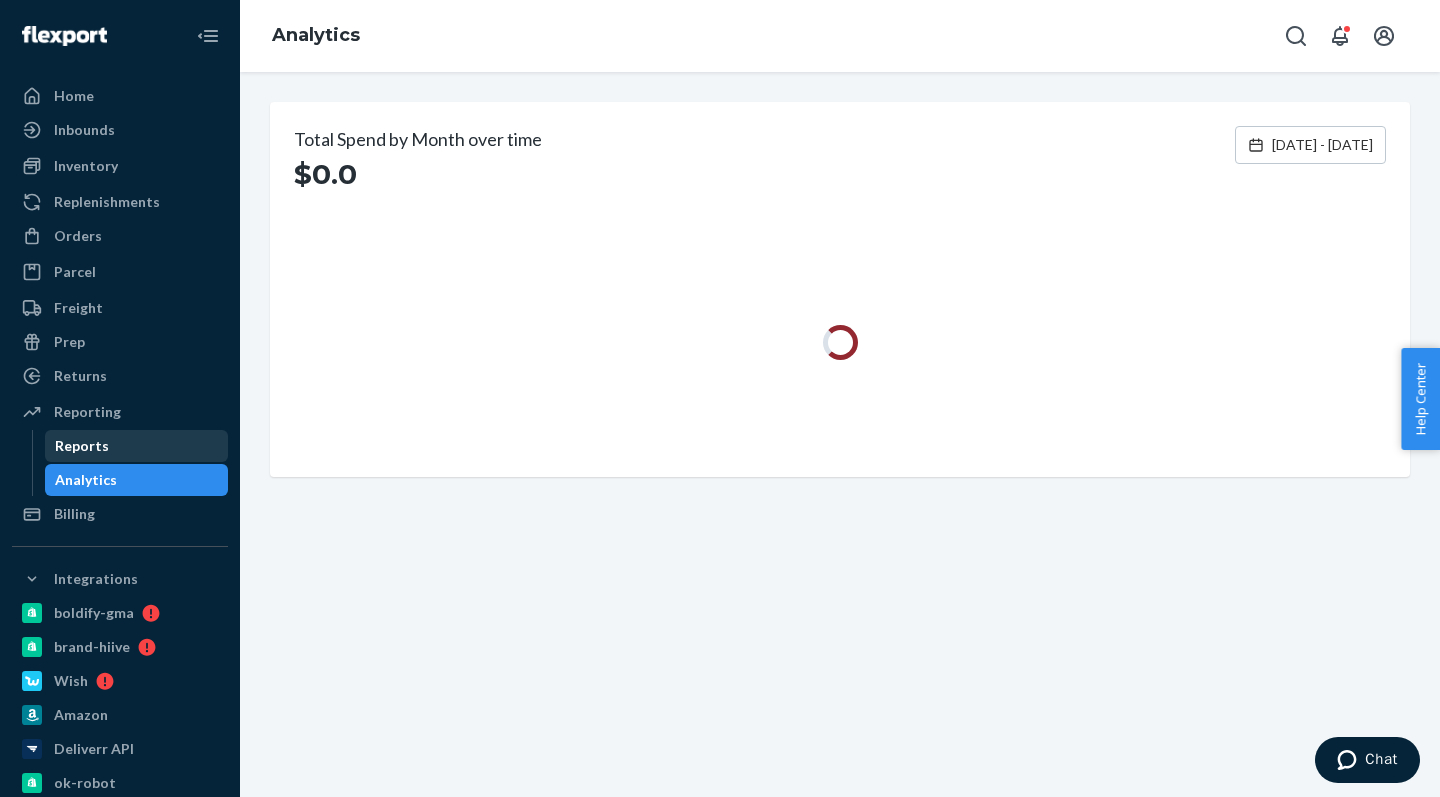 click on "Reports" at bounding box center (137, 446) 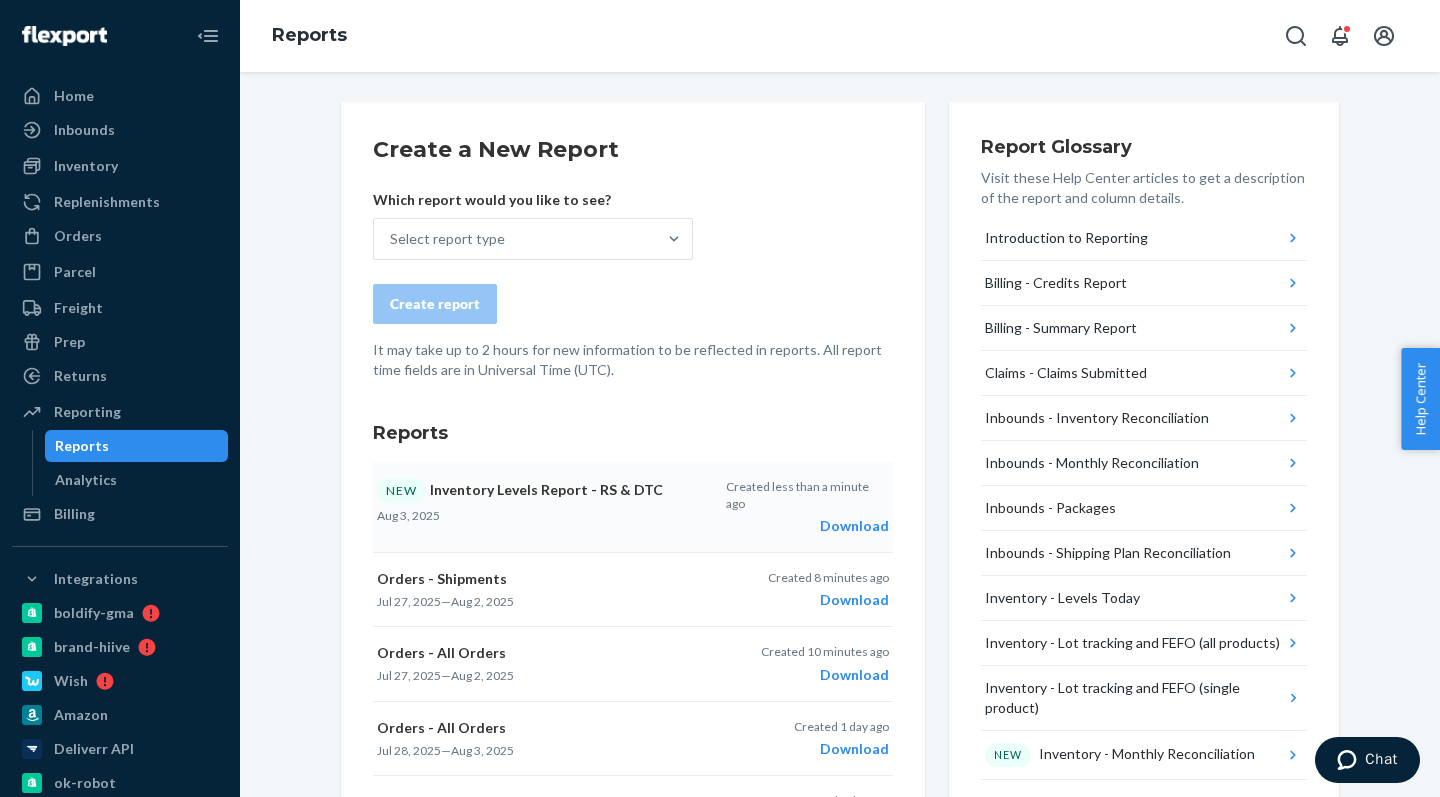 click on "Download" at bounding box center (807, 526) 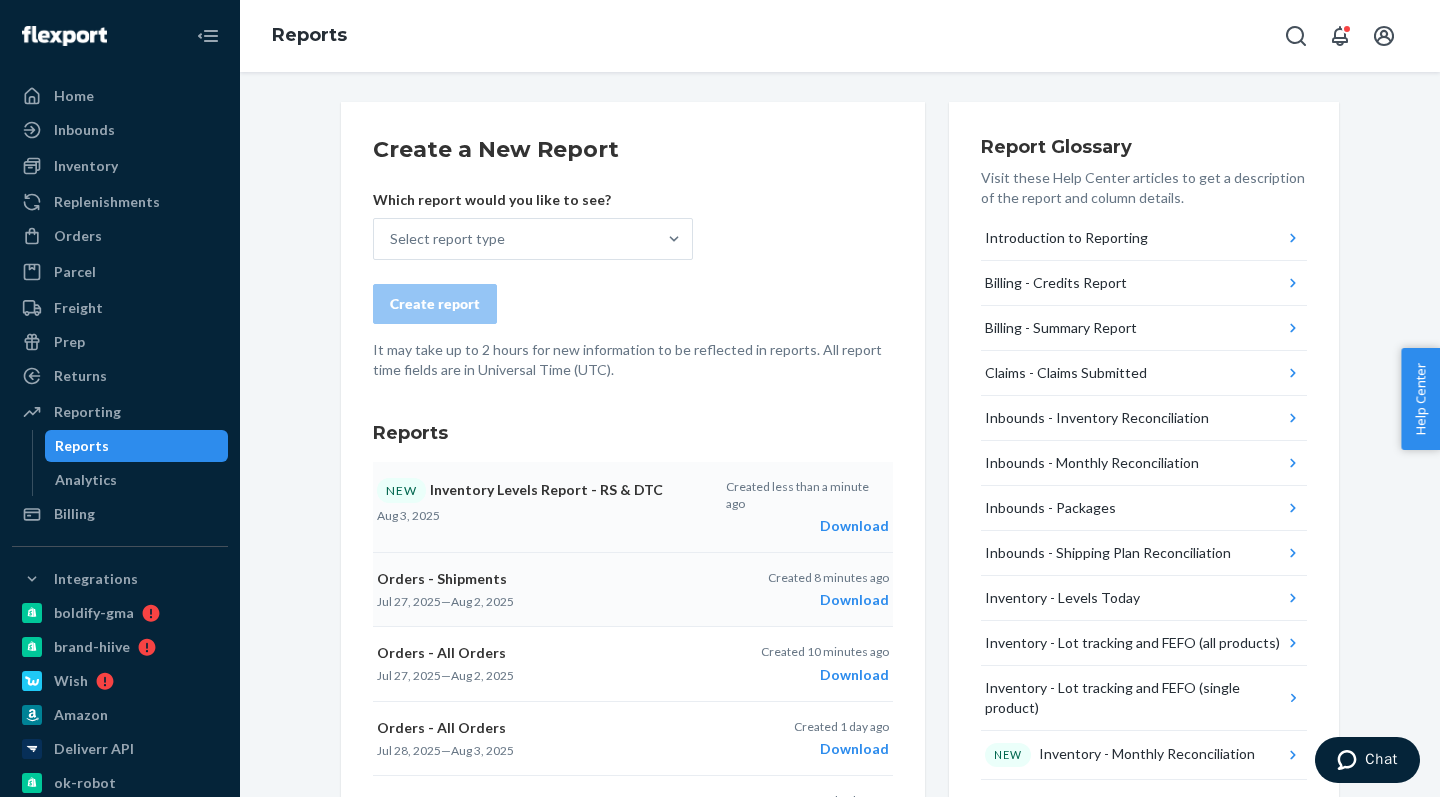 click on "Download" at bounding box center [828, 600] 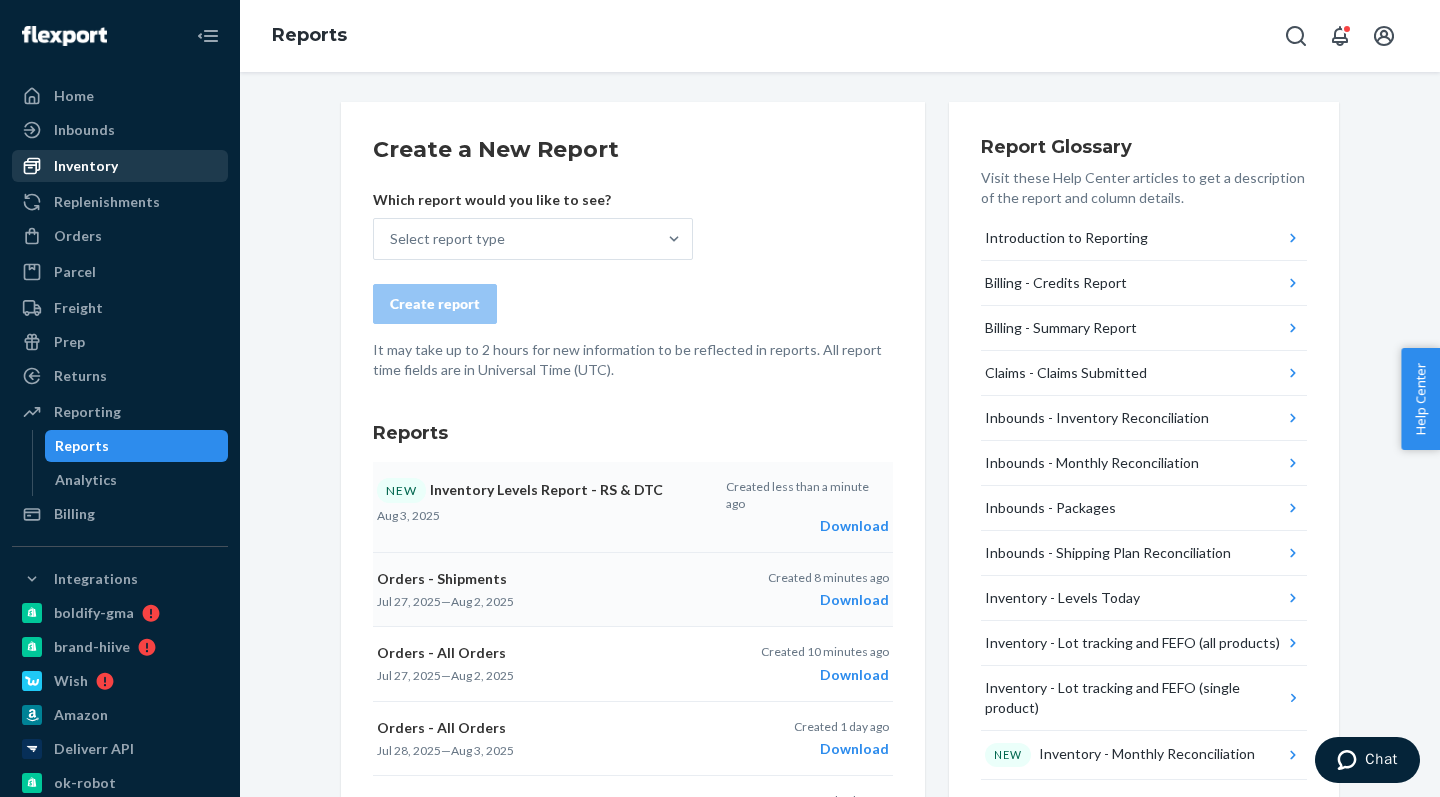 click on "Inventory" at bounding box center (86, 166) 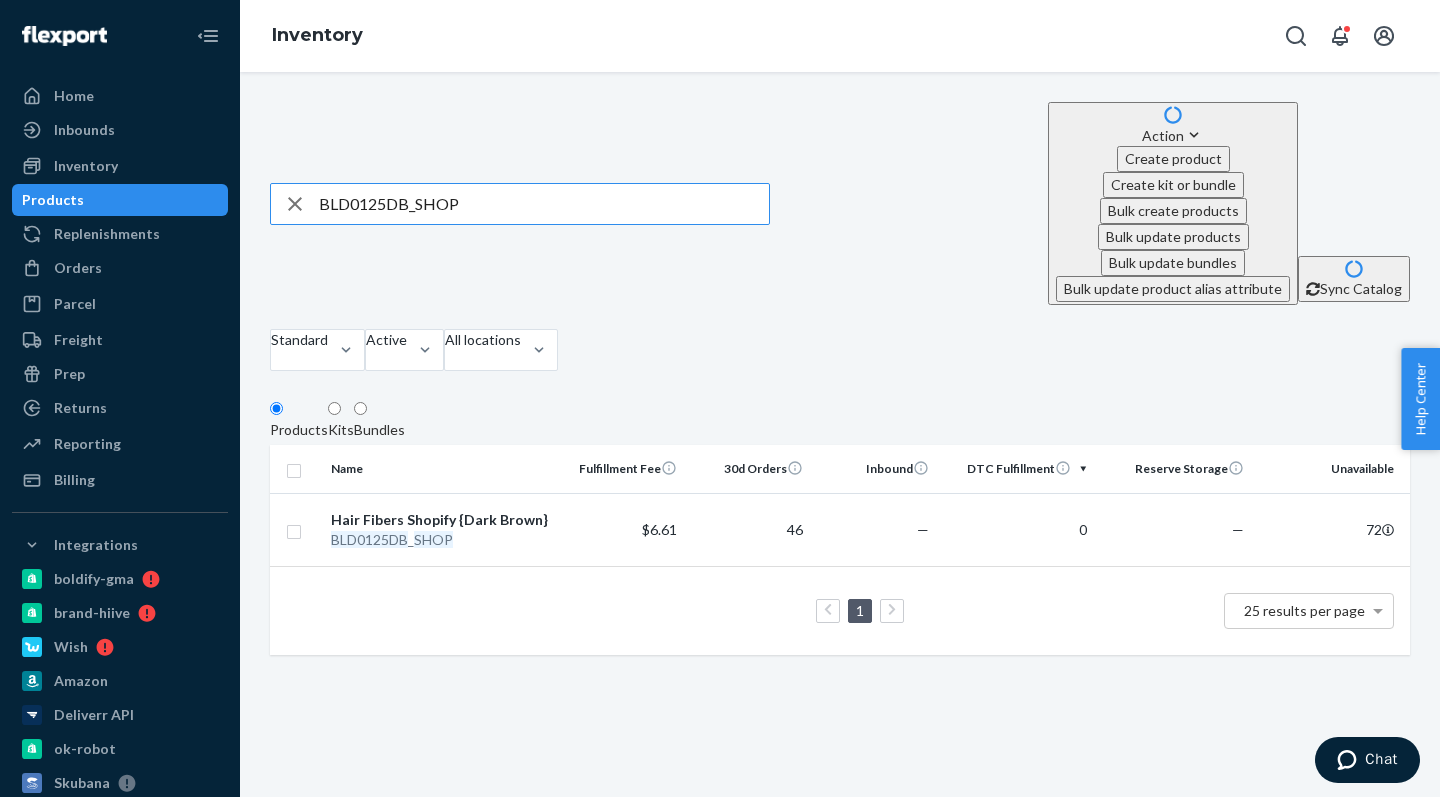 click on "BLD0125DB_SHOP" at bounding box center (544, 204) 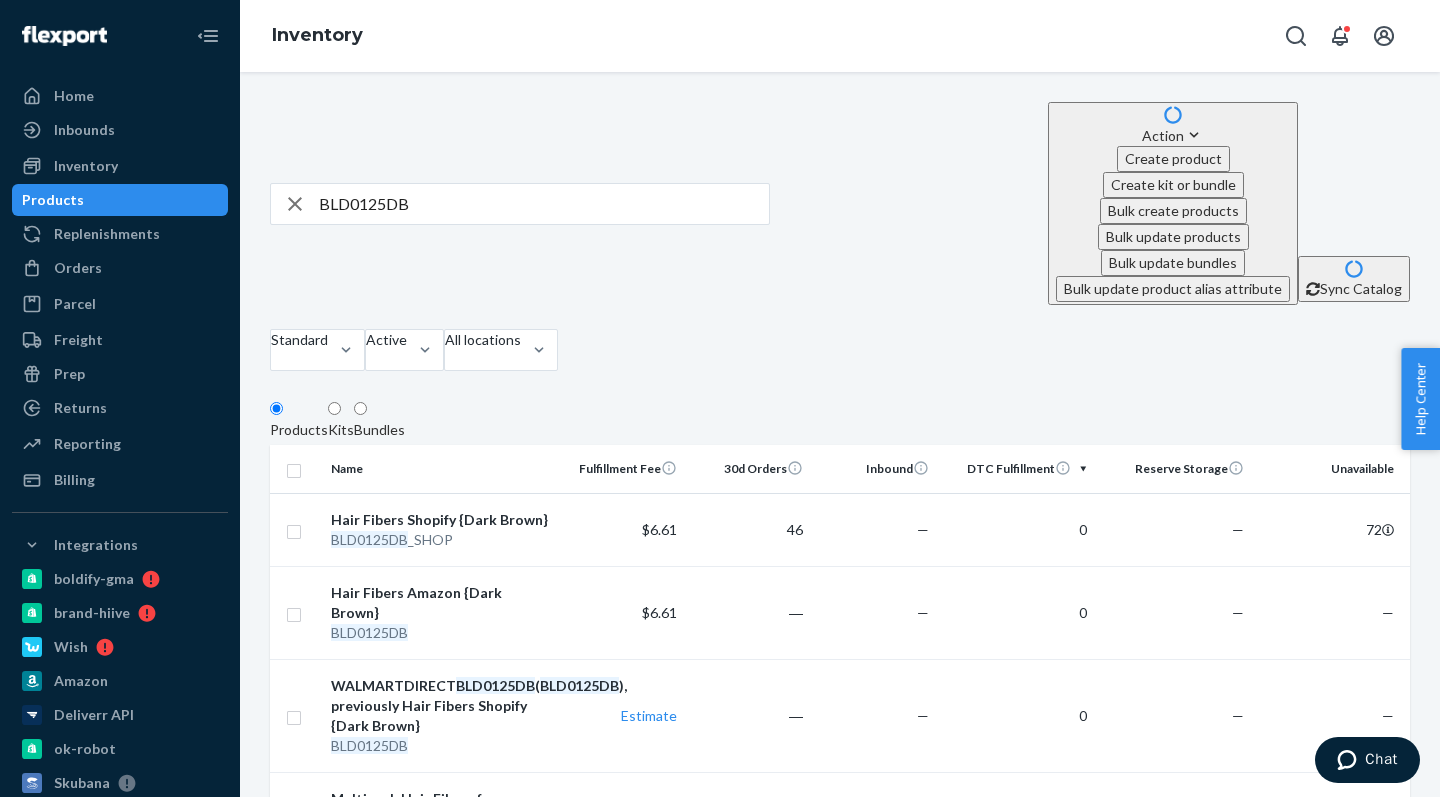 click on "BLD0125DB Action Create product Create kit or bundle Bulk create products Bulk update products Bulk update bundles Bulk update product alias attribute Sync Catalog Standard Active All locations Products Kits Bundles Name Fulfillment Fee 30d Orders Inbound DTC Fulfillment Reserve Storage Unavailable Hair Fibers Shopify  {Dark Brown} BLD0125DB _SHOP $6.61 46 — 0 — 72 Hair Fibers Amazon {Dark Brown} BLD0125DB $6.61 ― — 0 — — WALMARTDIRECT  BLD0125DB  ( BLD0125DB ), previously Hair Fibers Shopify {Dark Brown} BLD0125DB Estimate ― — 0 — — Multipack Hair Fibers for Thinning Hair (DARK BROWN) 100% Undetectable Natural Fibers - 2x Giant 28g BLD0125DB _2x Estimate ― — 0 — — Hair Fibers 28g (Dark Brown) FBM BLD0125DBM Estimate ― — 0 — — Hair Fibers Core Product BLD0125DB _Core Estimate ― — 0 — — 1 25 results per page" at bounding box center (840, 631) 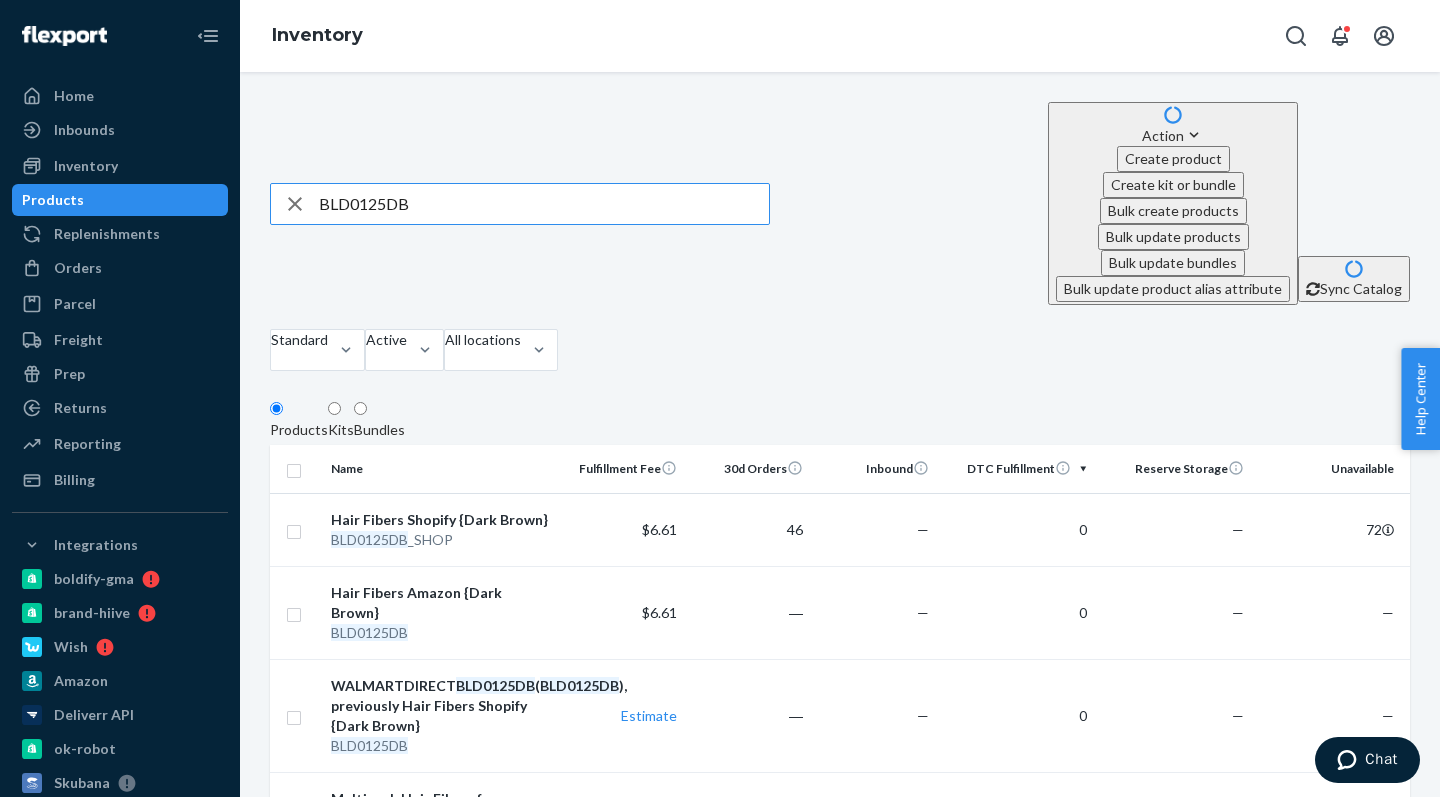 click on "BLD0125DB" at bounding box center [544, 204] 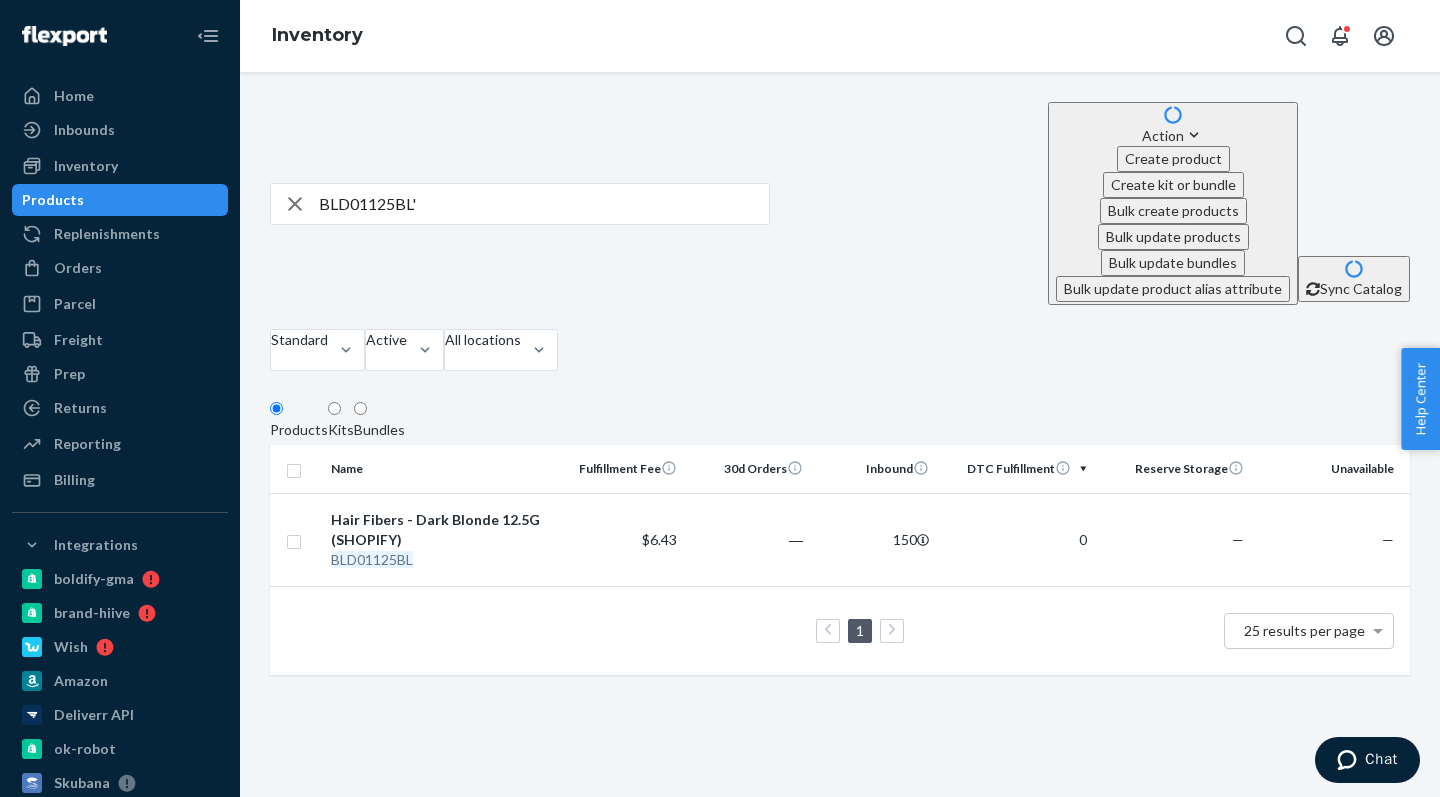 click on "BLD01125BL'" at bounding box center (544, 204) 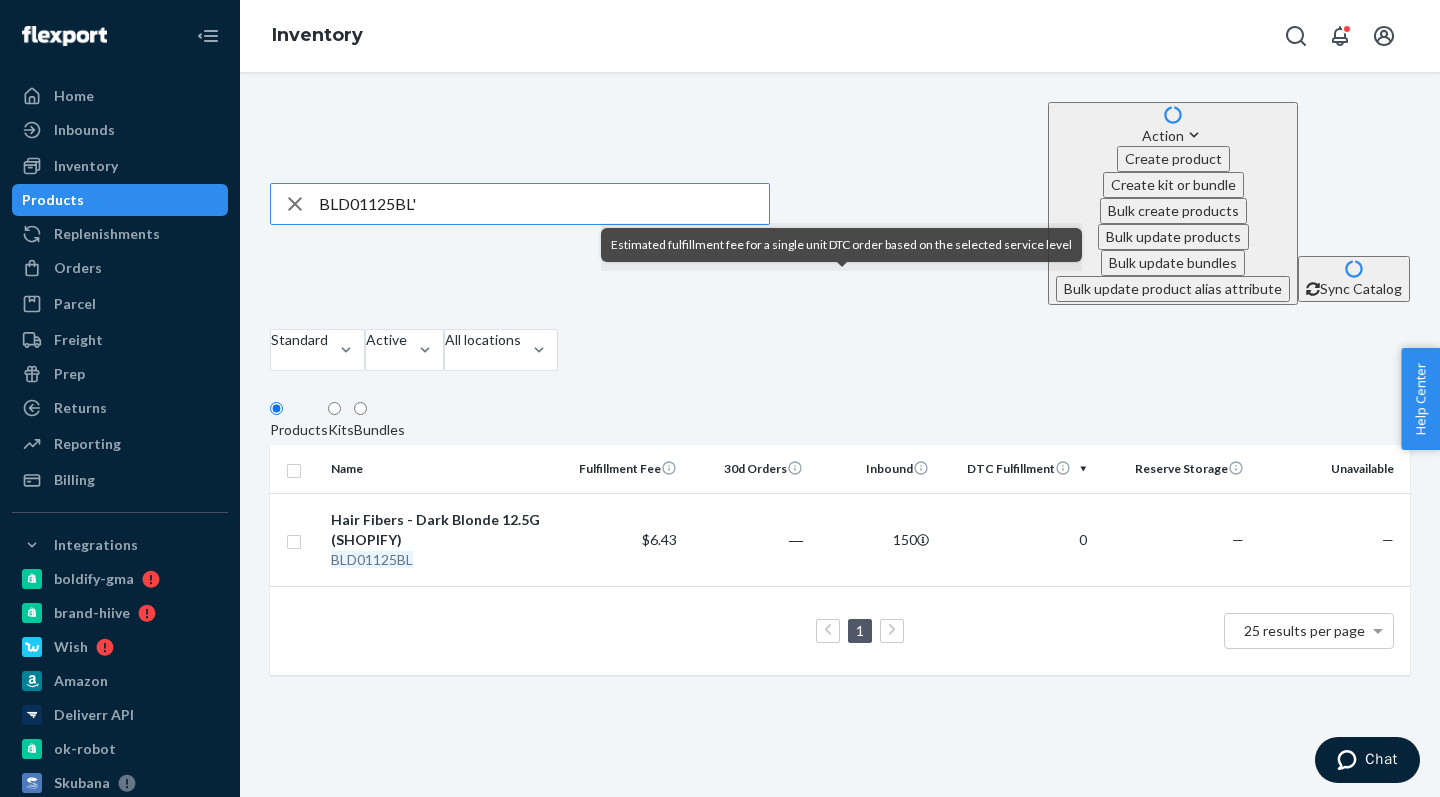 click on "BLD01125BL'" at bounding box center [544, 204] 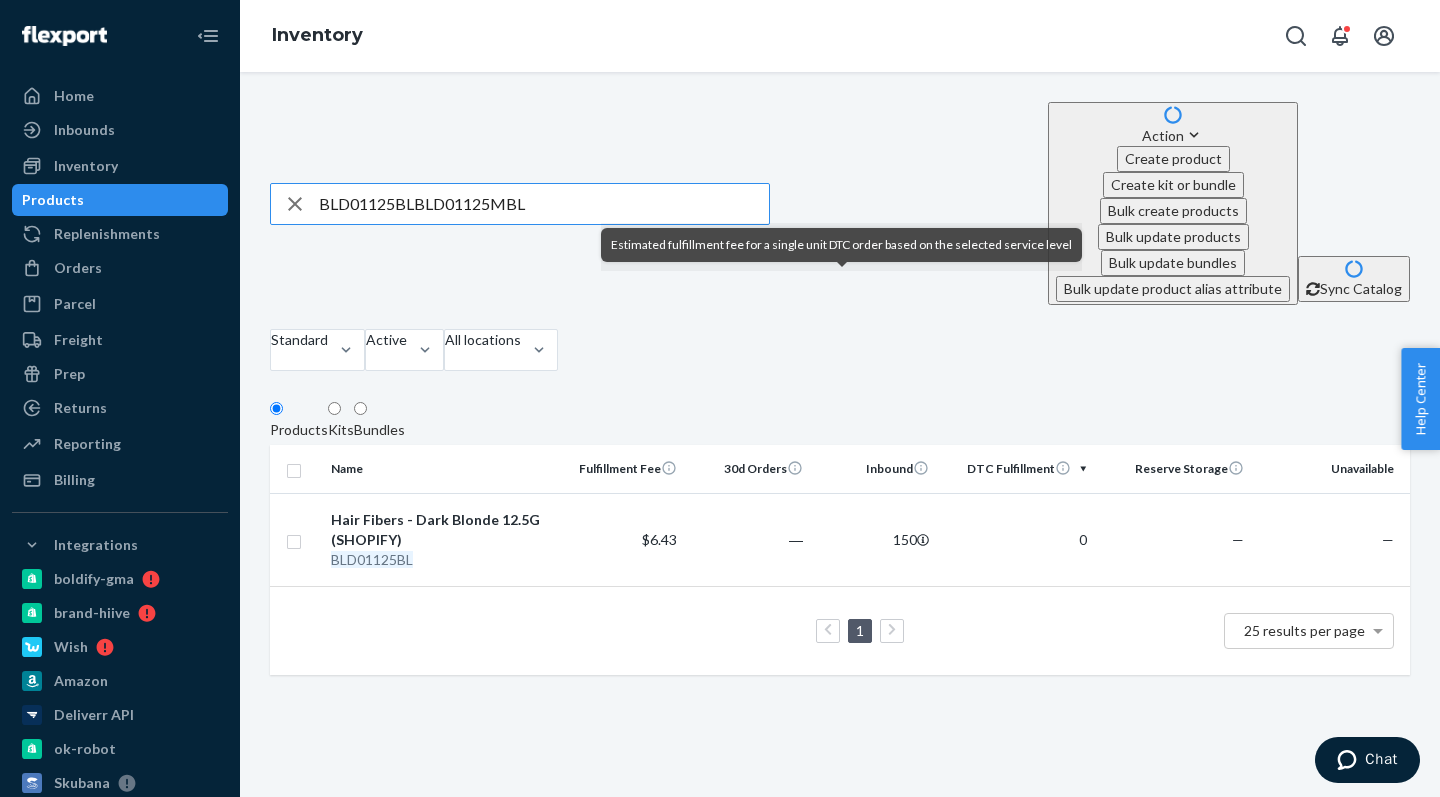 click on "BLD01125BLBLD01125MBL" at bounding box center [544, 204] 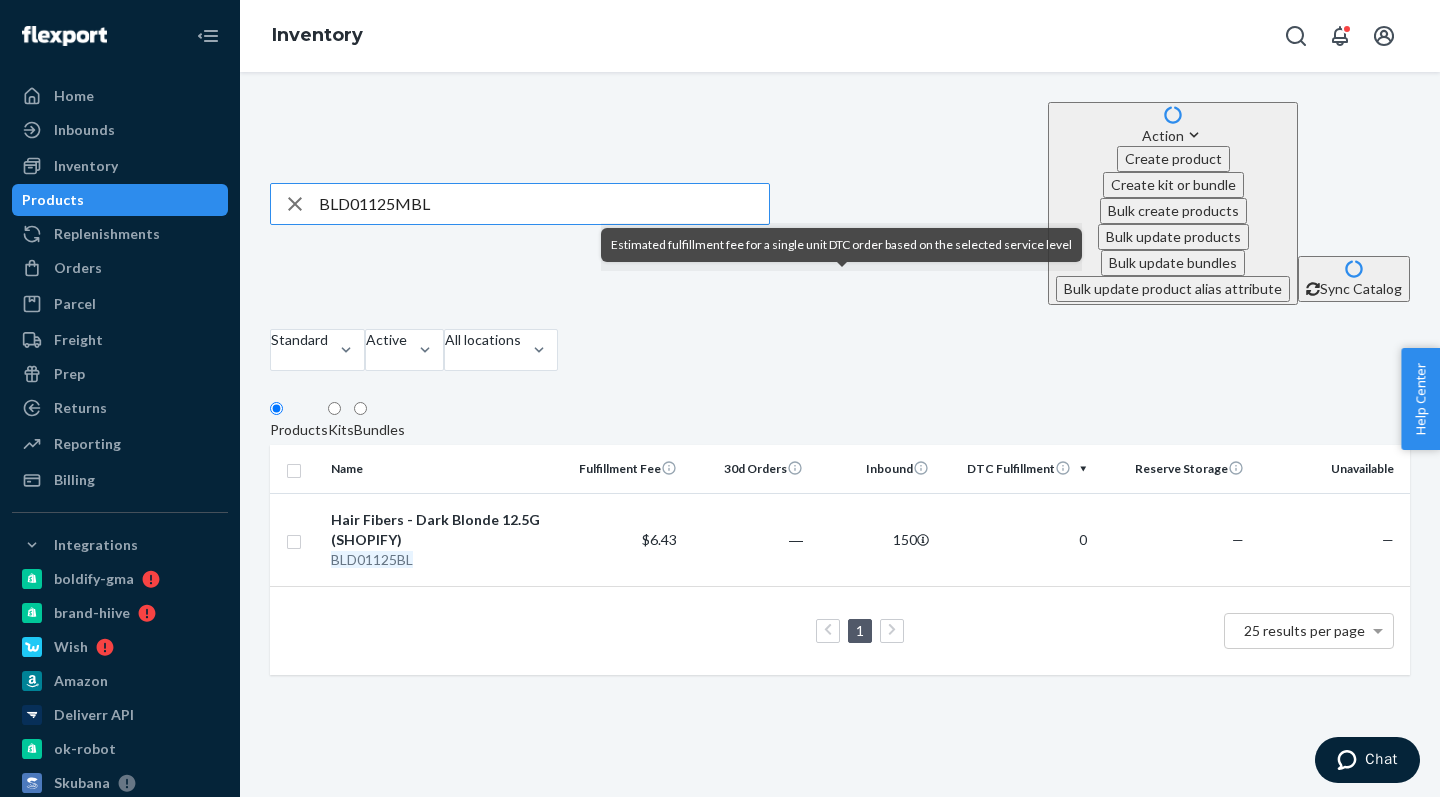 type on "BLD01125MBL" 